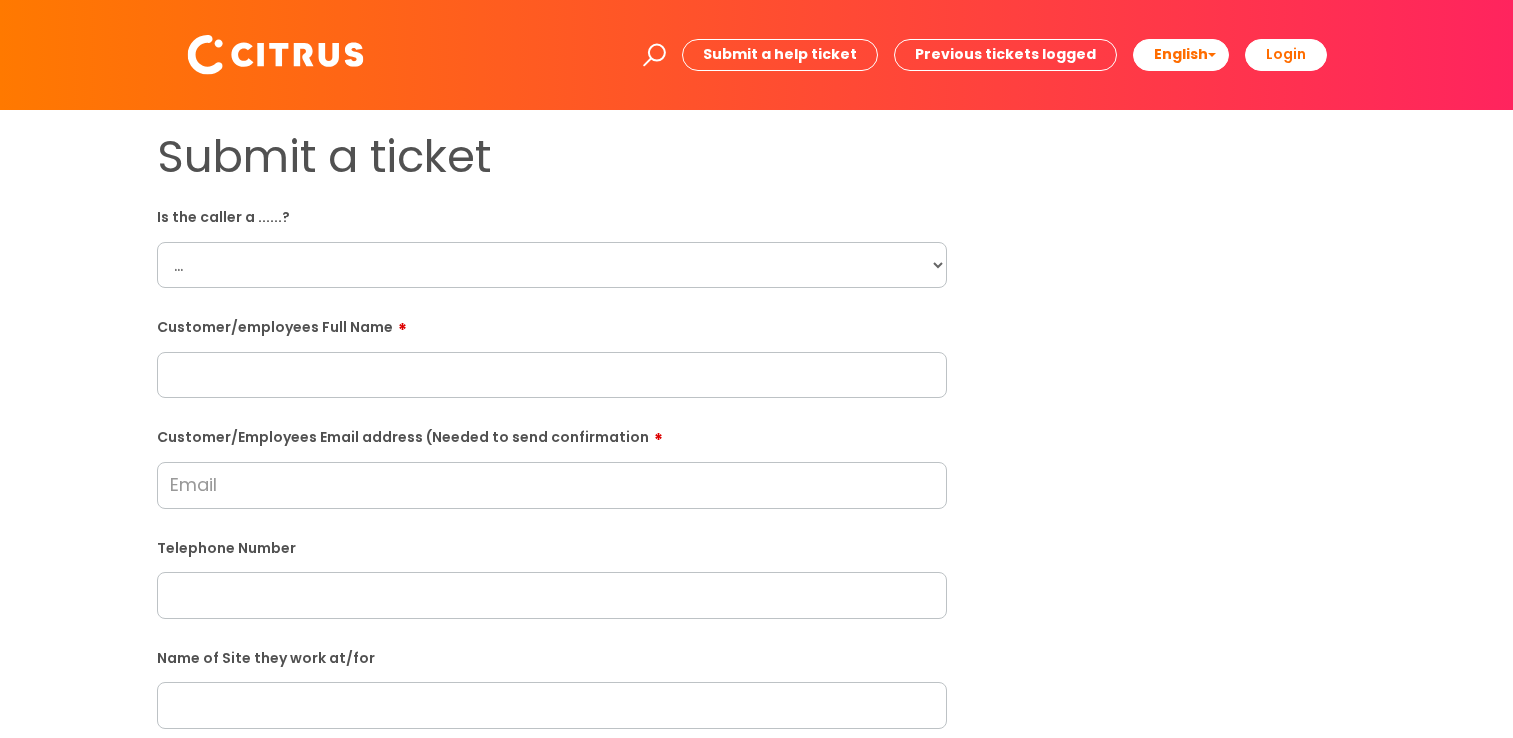 scroll, scrollTop: 0, scrollLeft: 0, axis: both 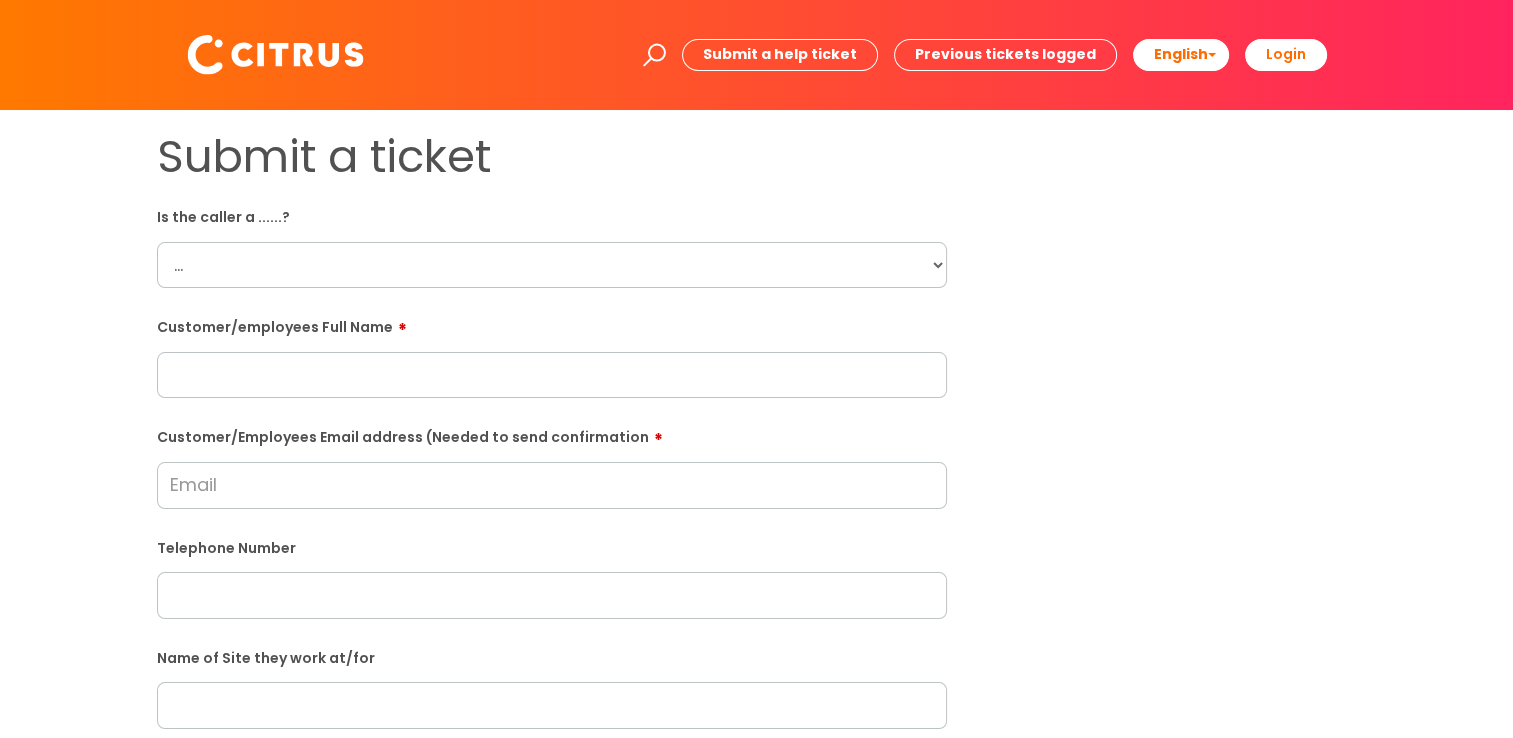 click on "...
Citrus Customer
Citrus Employee
Contractor
Supplier" at bounding box center [552, 265] 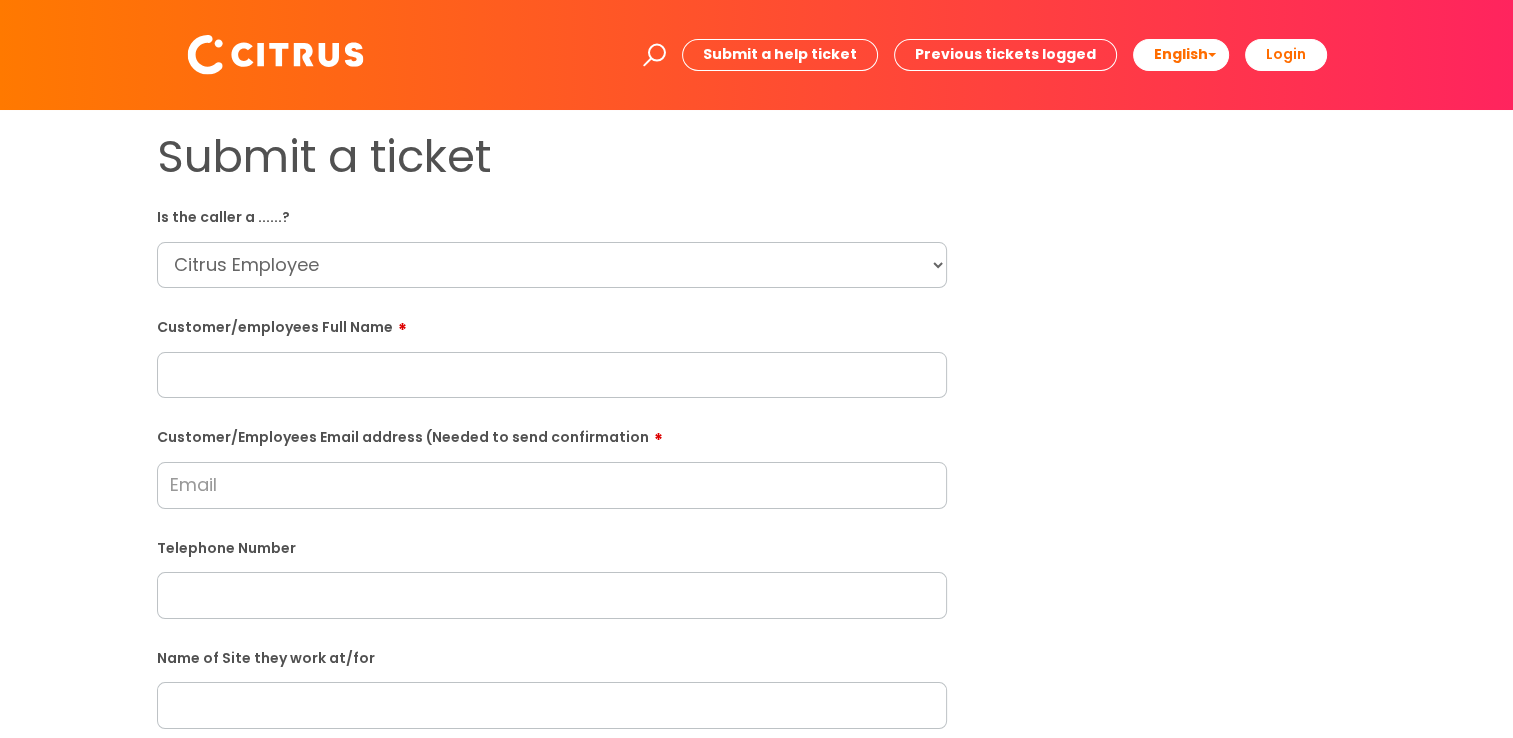 click on "...
Citrus Customer
Citrus Employee
Contractor
Supplier" at bounding box center [552, 265] 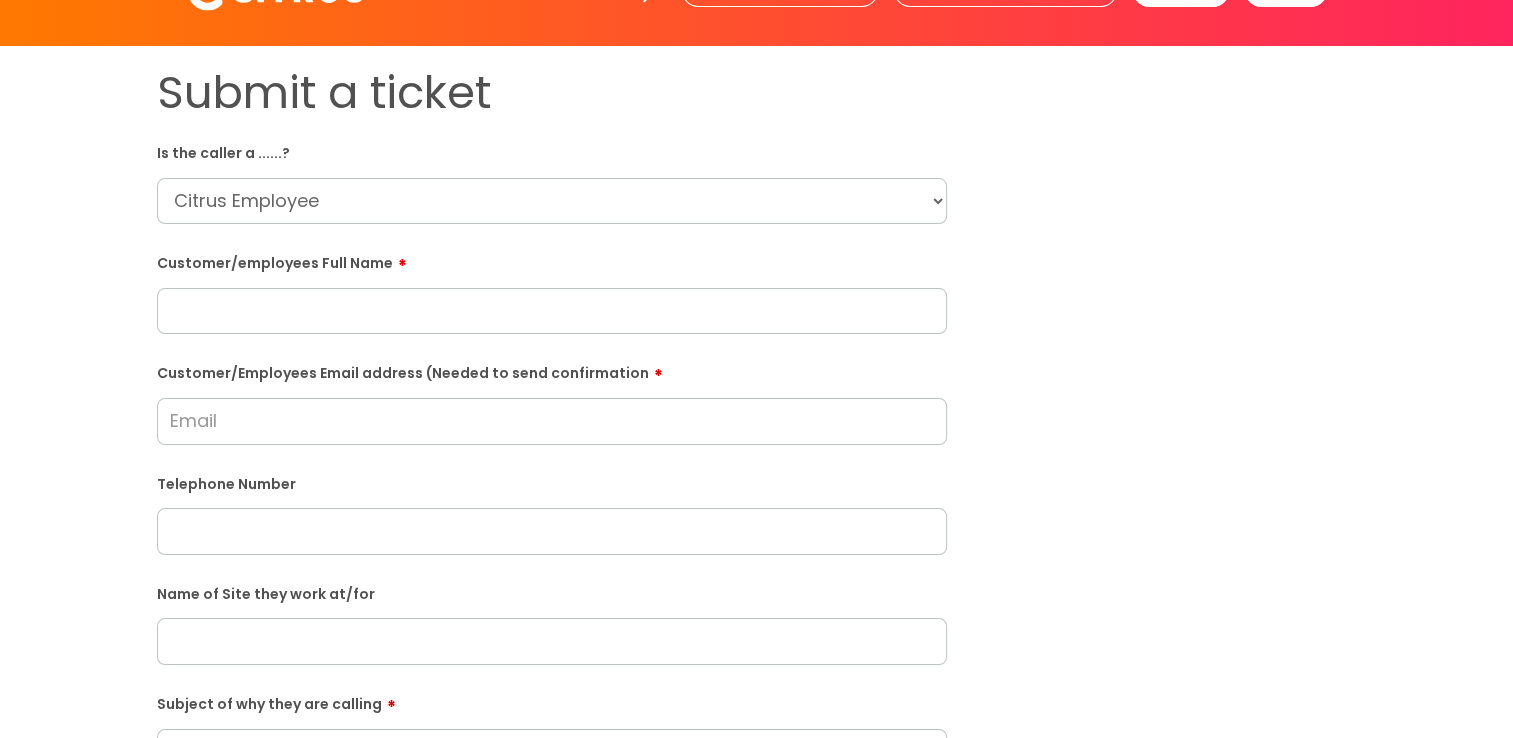 scroll, scrollTop: 100, scrollLeft: 0, axis: vertical 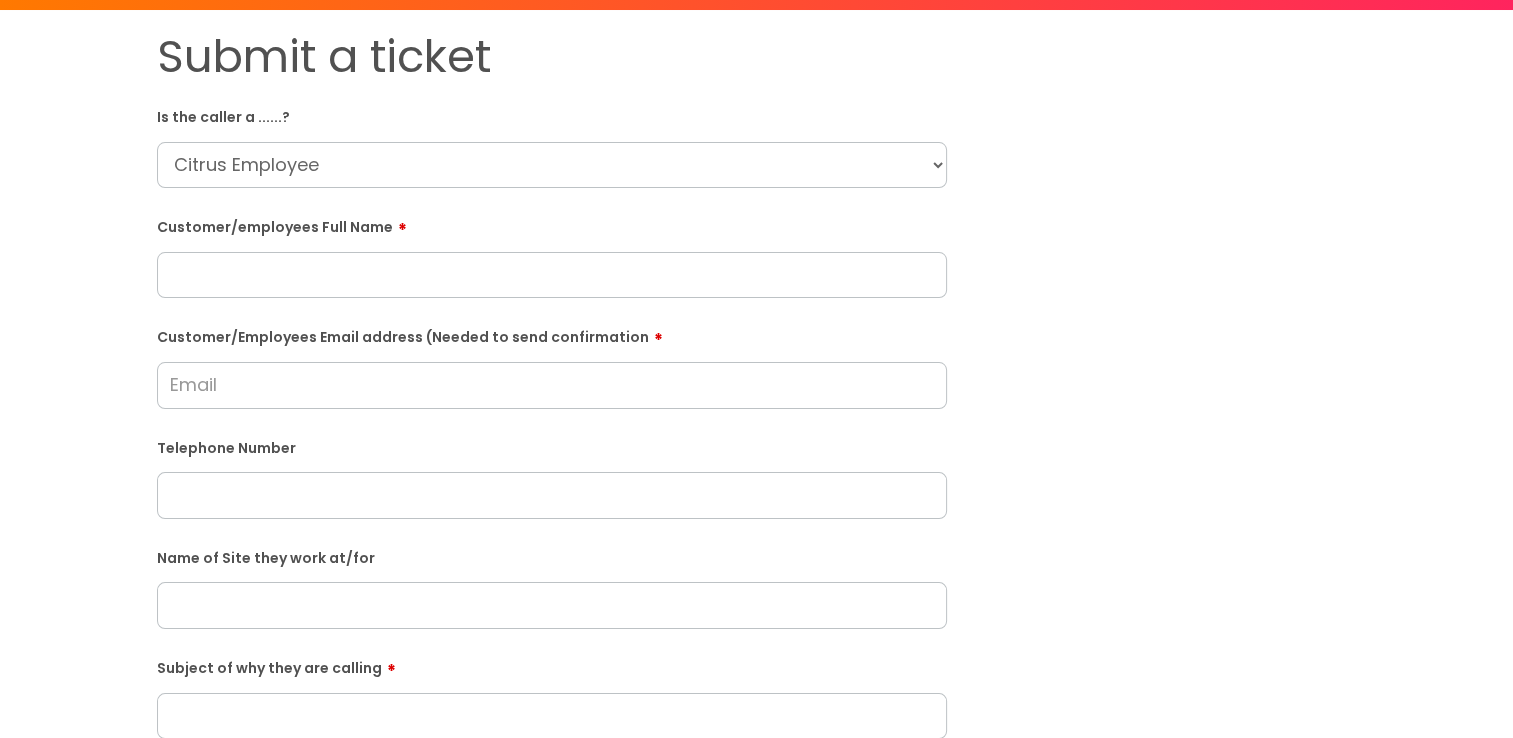 click at bounding box center [552, 275] 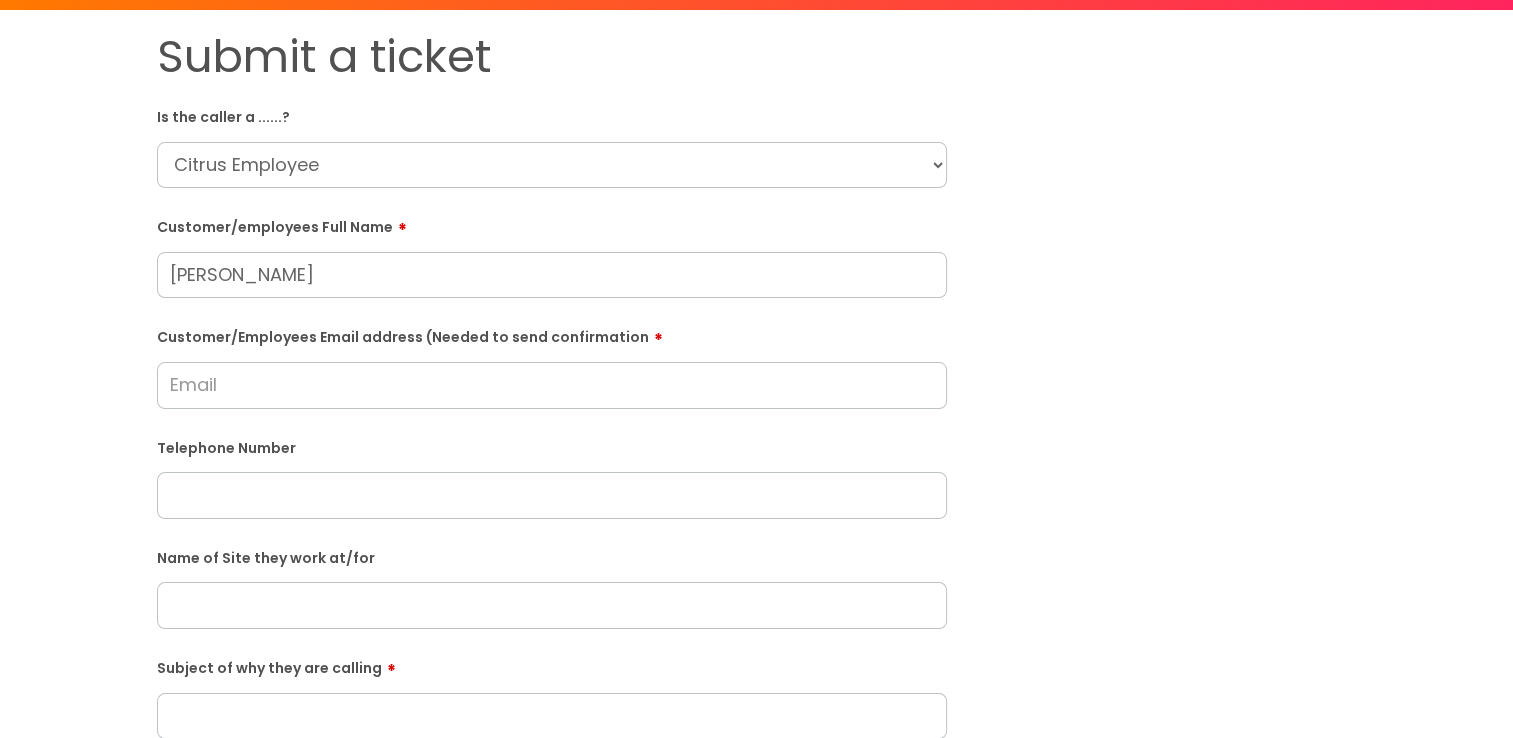 type on "Robani Gospar" 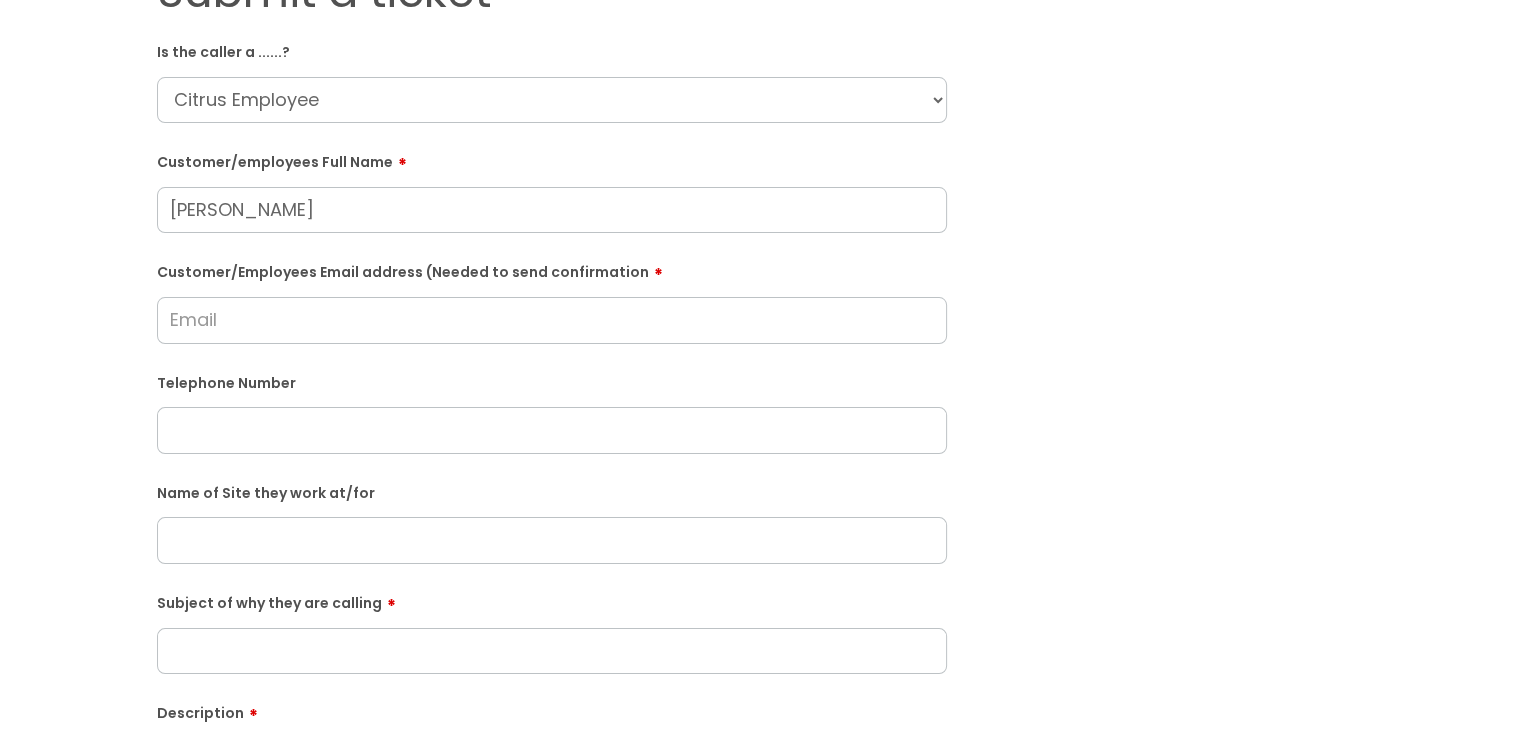 scroll, scrollTop: 300, scrollLeft: 0, axis: vertical 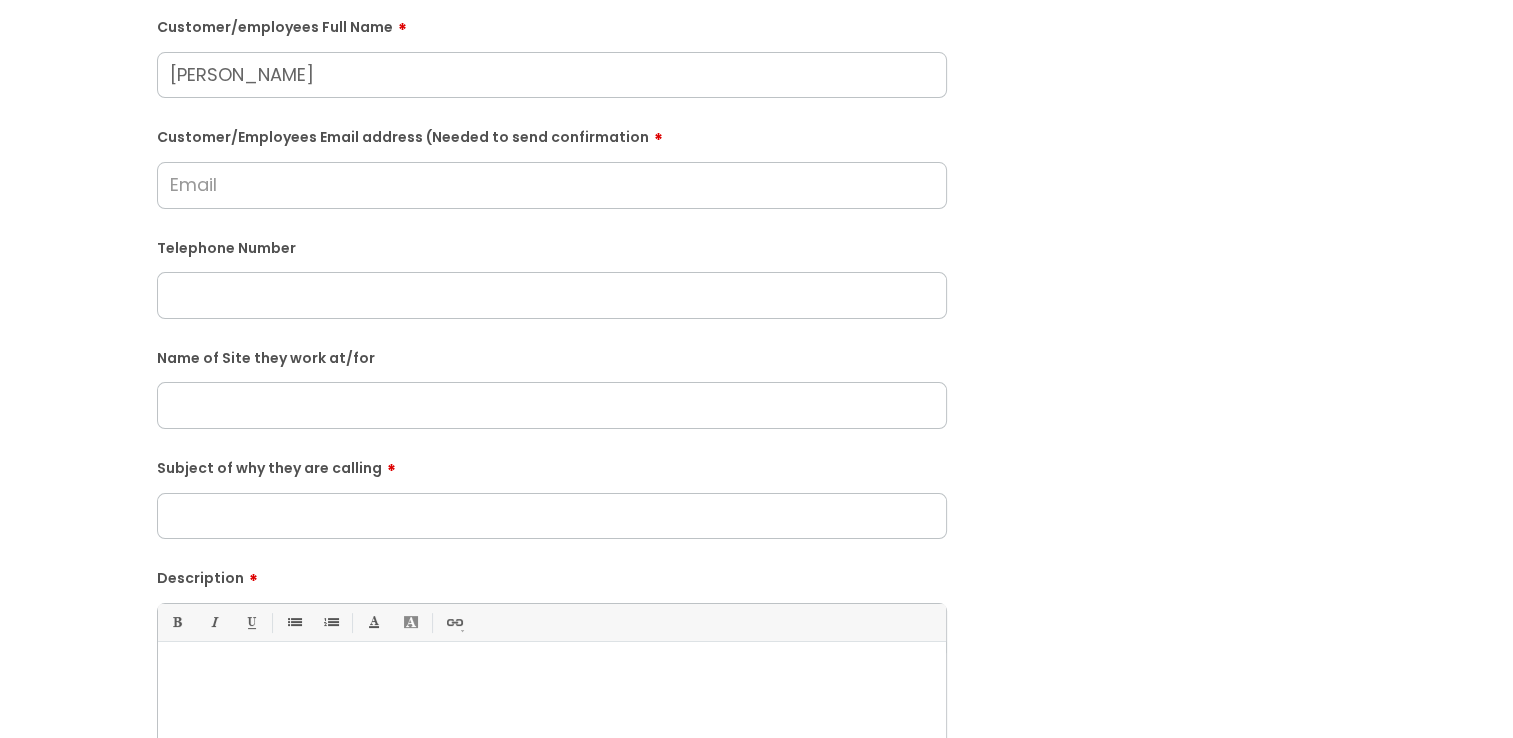 click at bounding box center (552, 405) 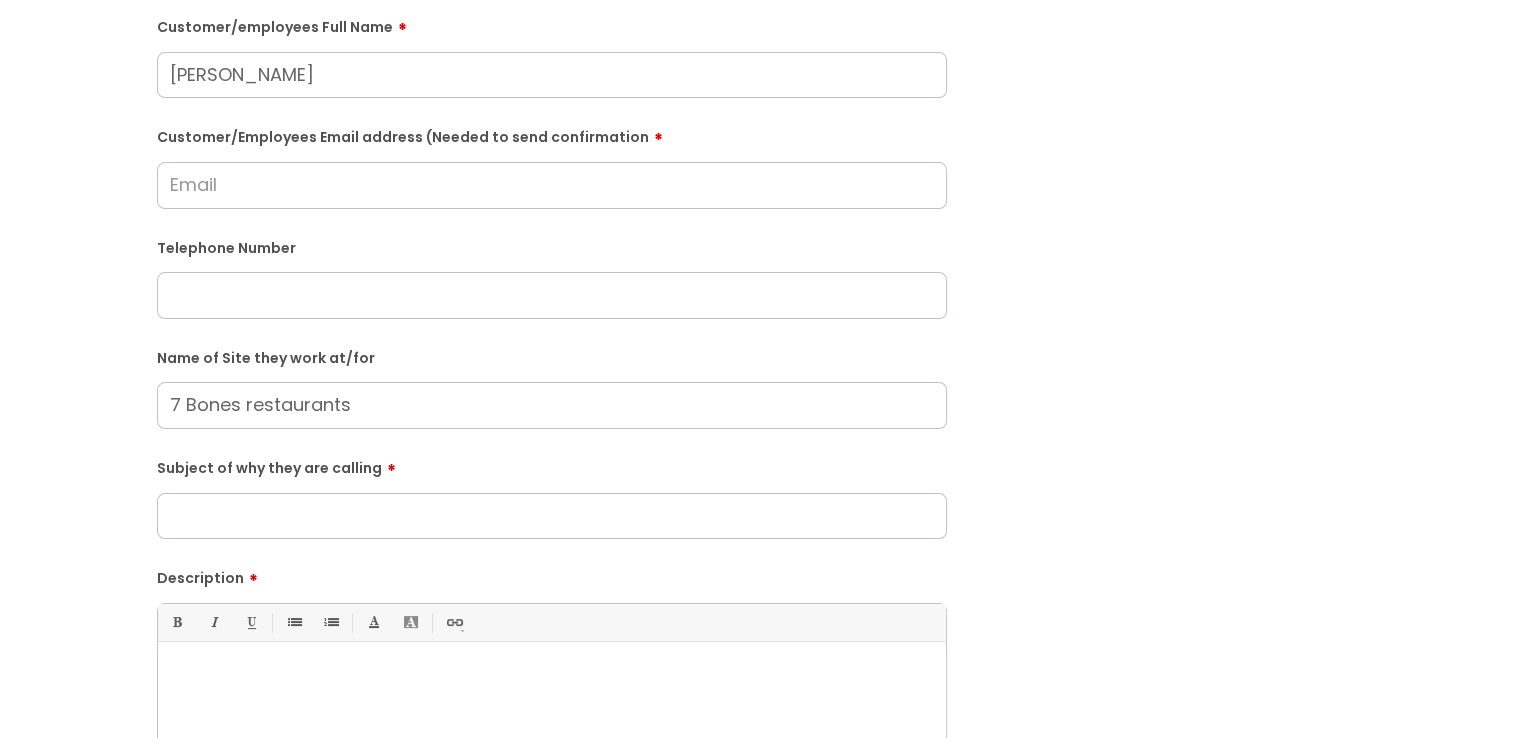 drag, startPoint x: 356, startPoint y: 402, endPoint x: 188, endPoint y: 382, distance: 169.1863 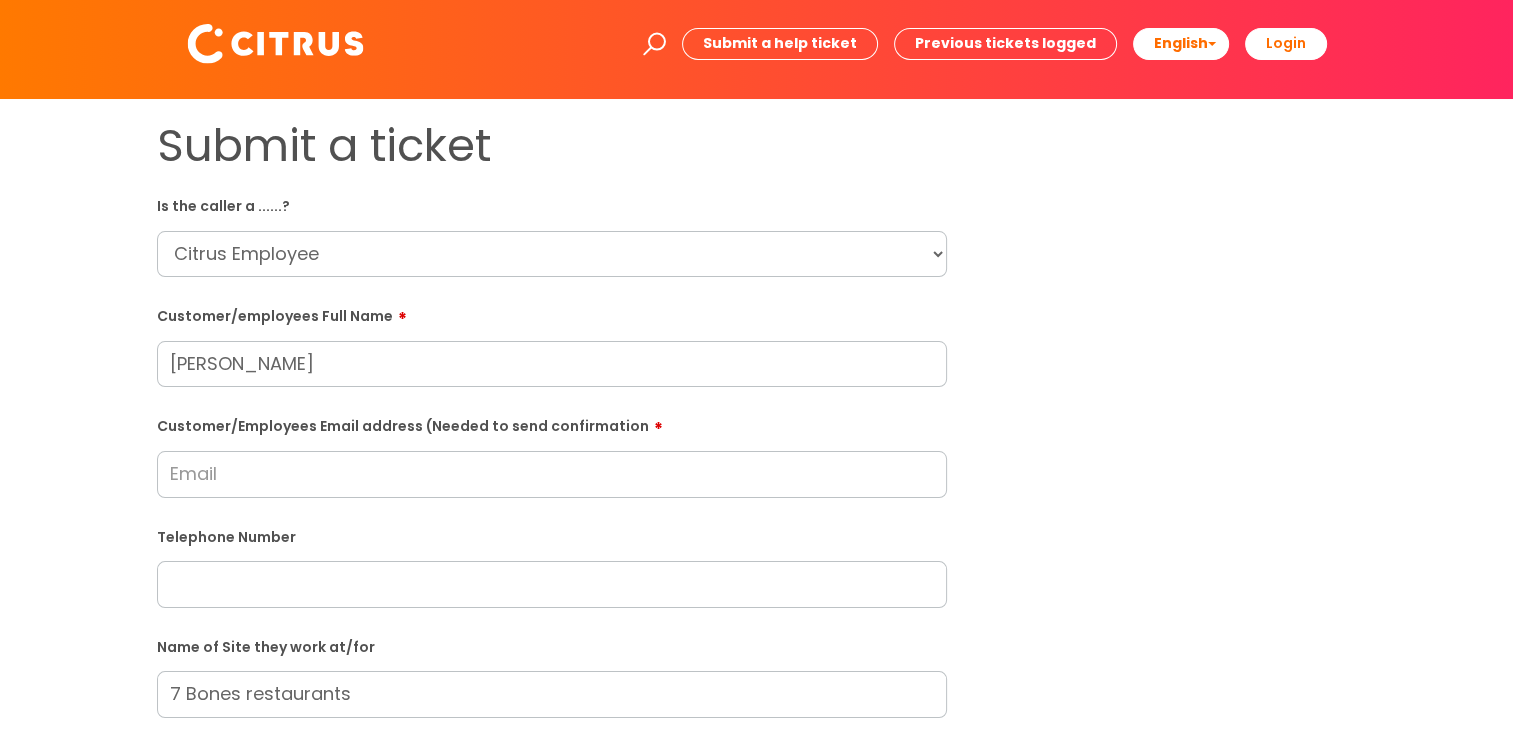 scroll, scrollTop: 0, scrollLeft: 0, axis: both 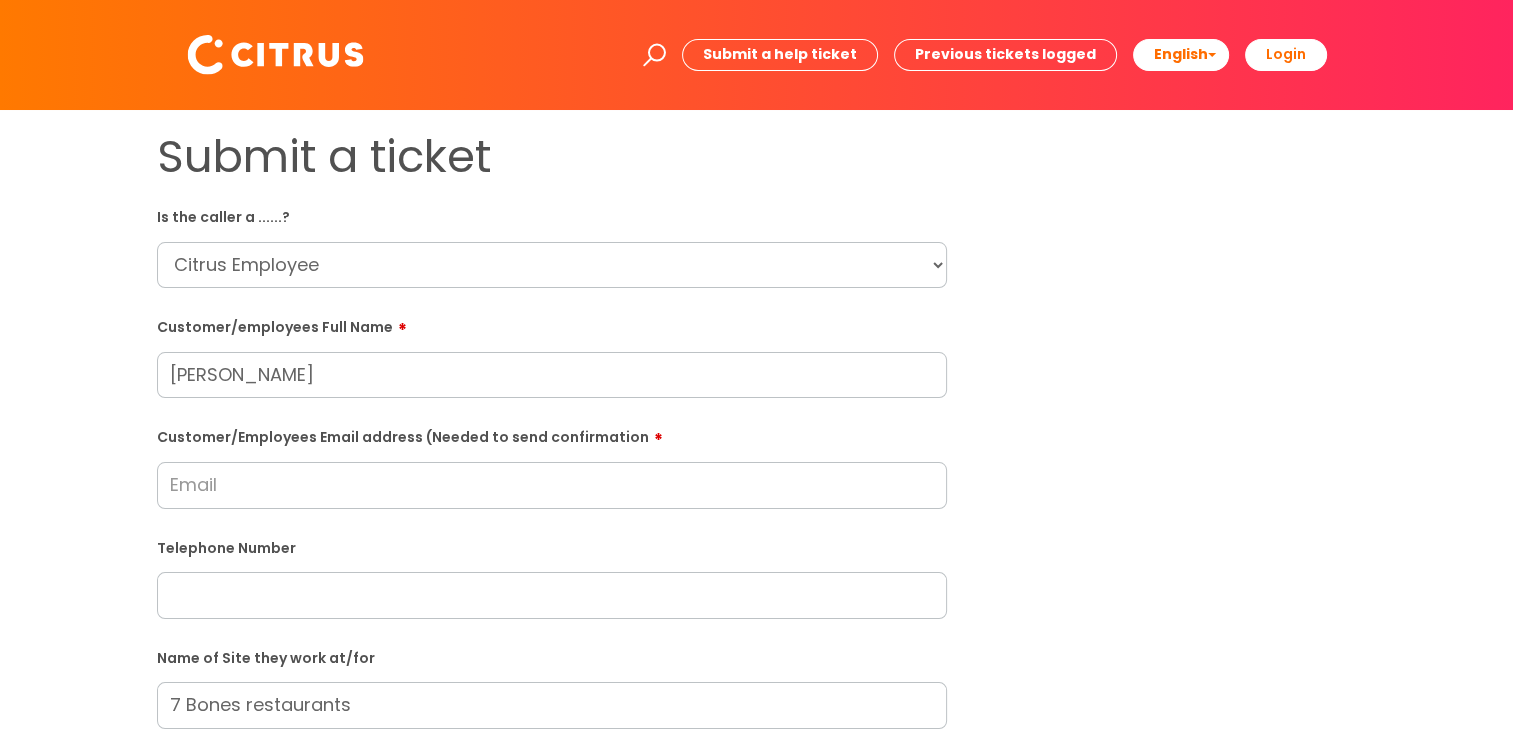 click on "Submit a ticket
Is the caller a ......?
...
Citrus Customer
Citrus Employee
Contractor
Supplier
Customer/employees Full Name
Robani Gospar
Customer/Employees Email address (Needed to send confirmation
Telephone Number
Name of Site they work at/for
7 Bones restaurants
Subject of why they are calling
Description
Bold (Ctrl-B) Italic (Ctrl-I) Underline(Ctrl-U)" at bounding box center [757, 705] 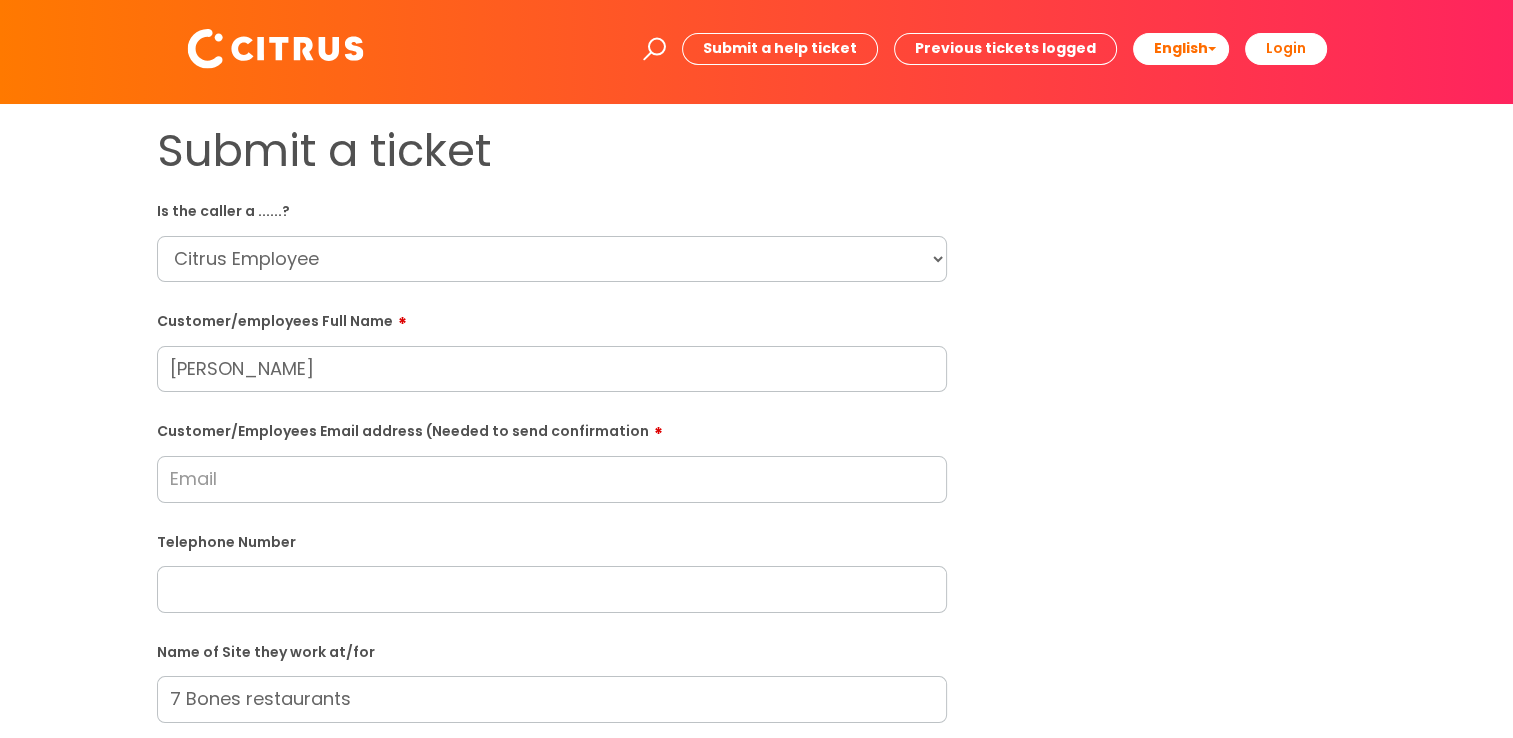 scroll, scrollTop: 200, scrollLeft: 0, axis: vertical 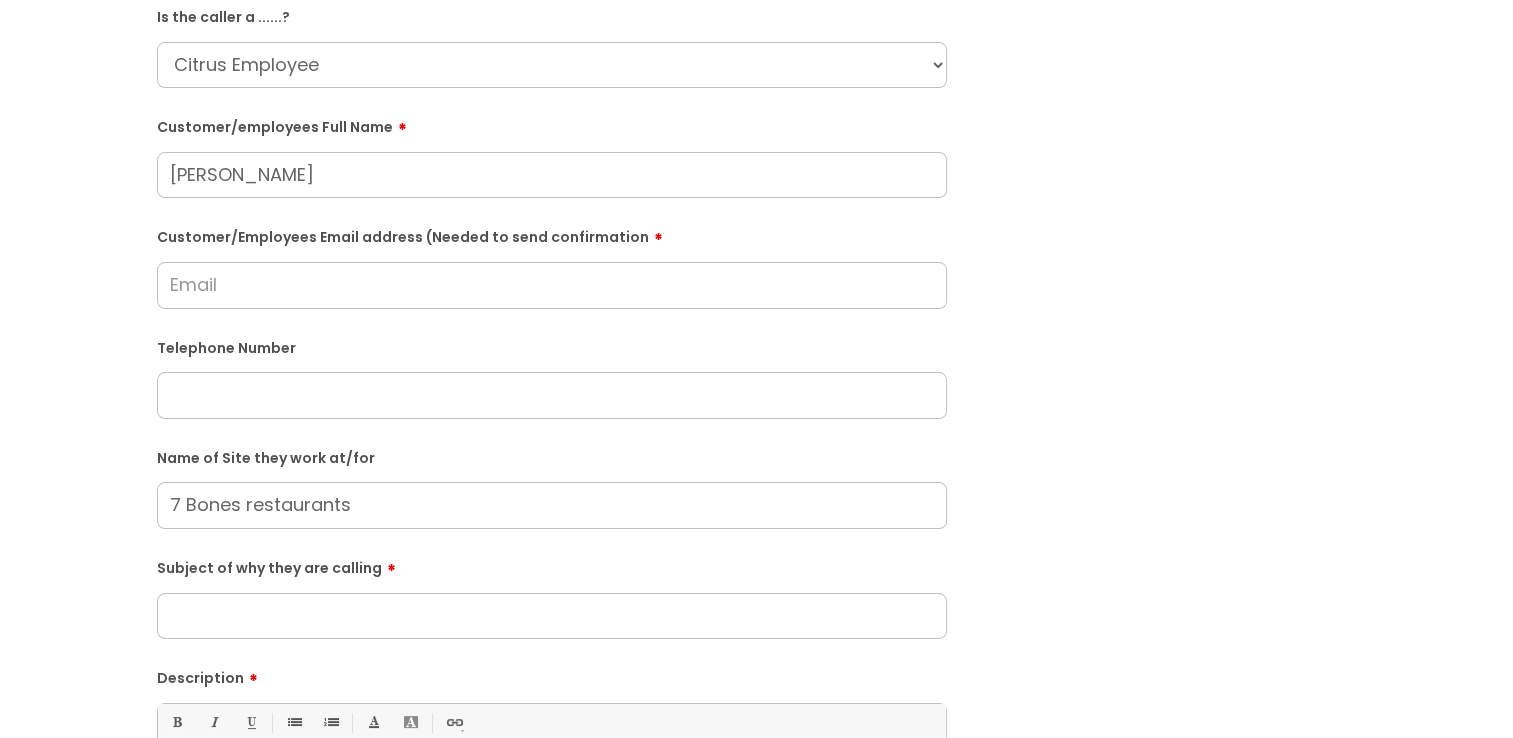 click on "7 Bones restaurants" at bounding box center (552, 505) 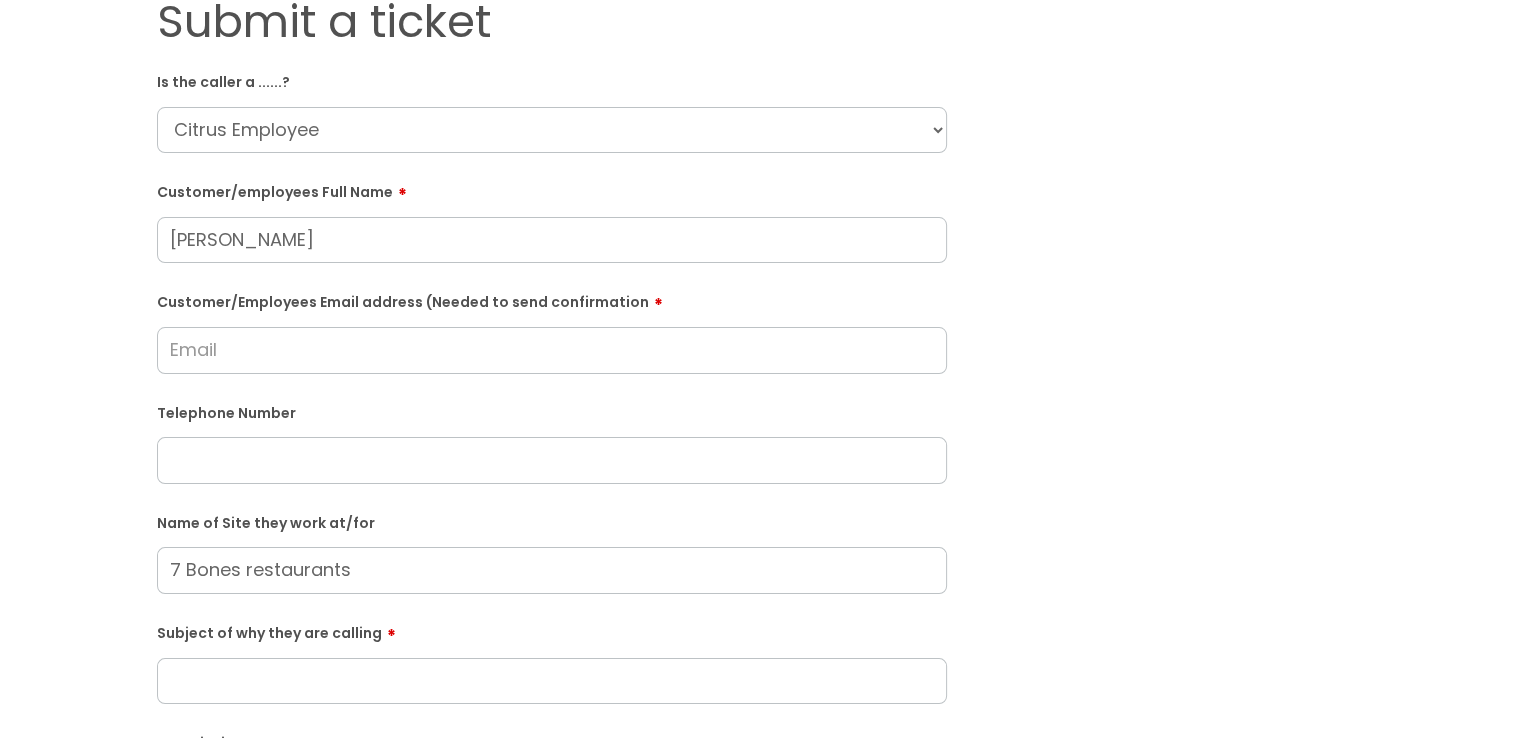 scroll, scrollTop: 100, scrollLeft: 0, axis: vertical 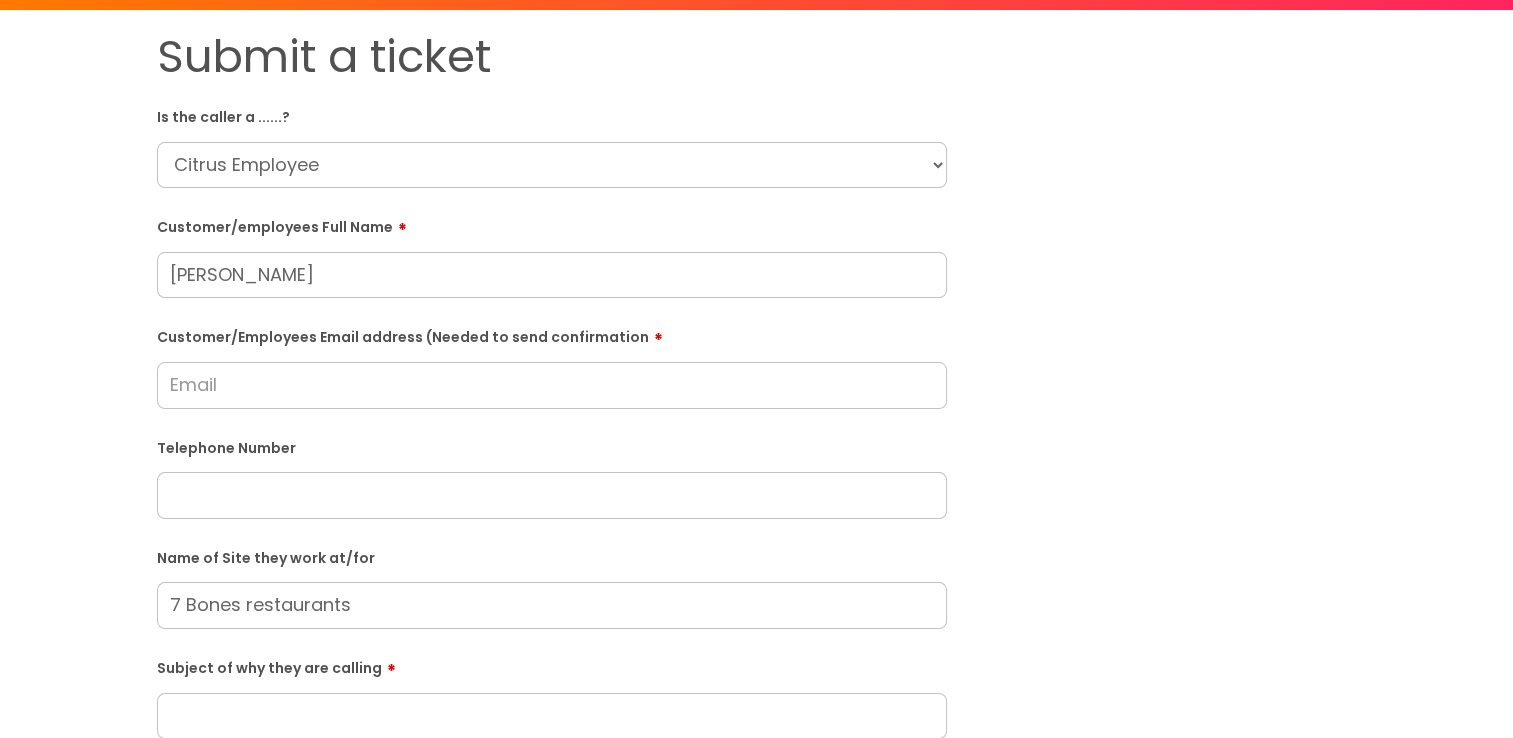drag, startPoint x: 438, startPoint y: 243, endPoint x: 767, endPoint y: 239, distance: 329.02432 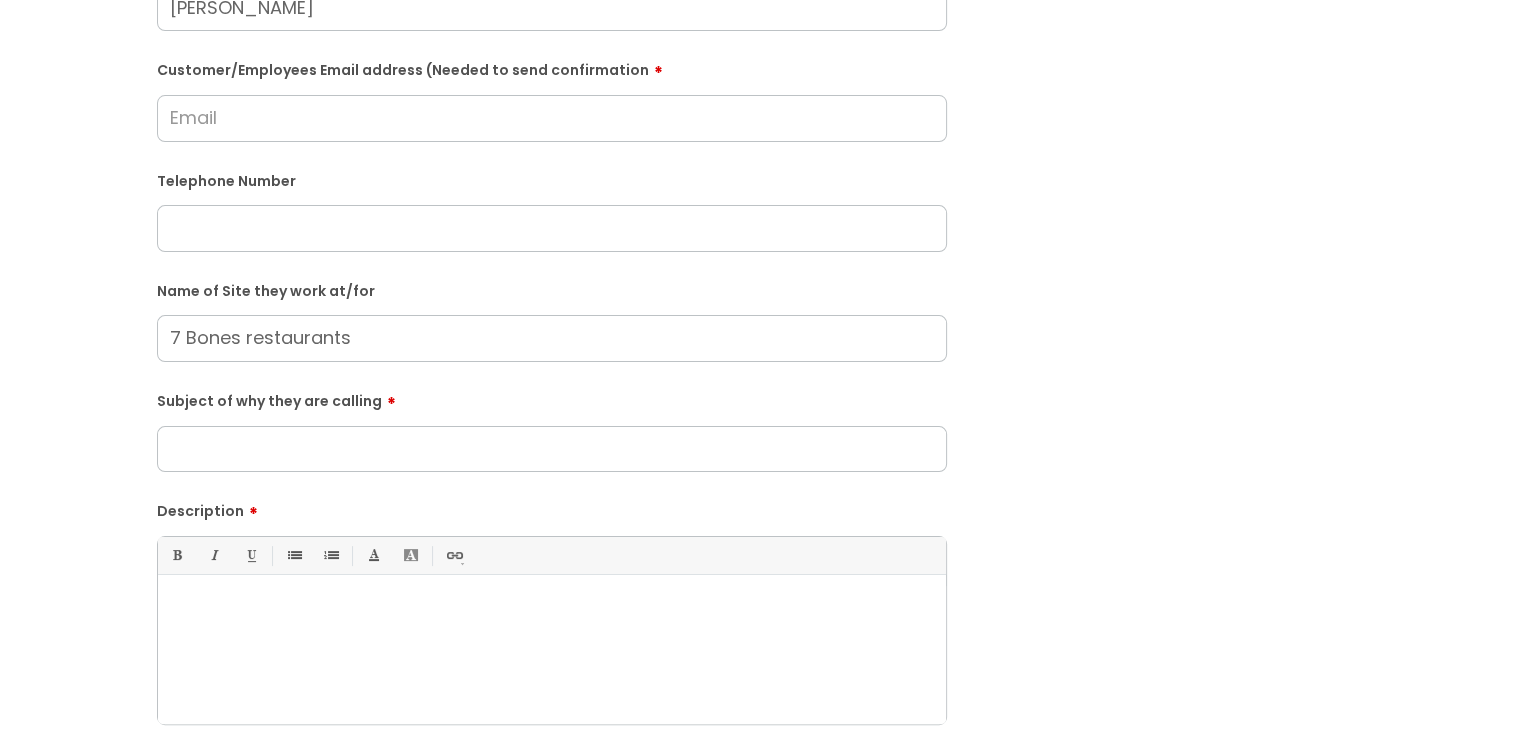 scroll, scrollTop: 500, scrollLeft: 0, axis: vertical 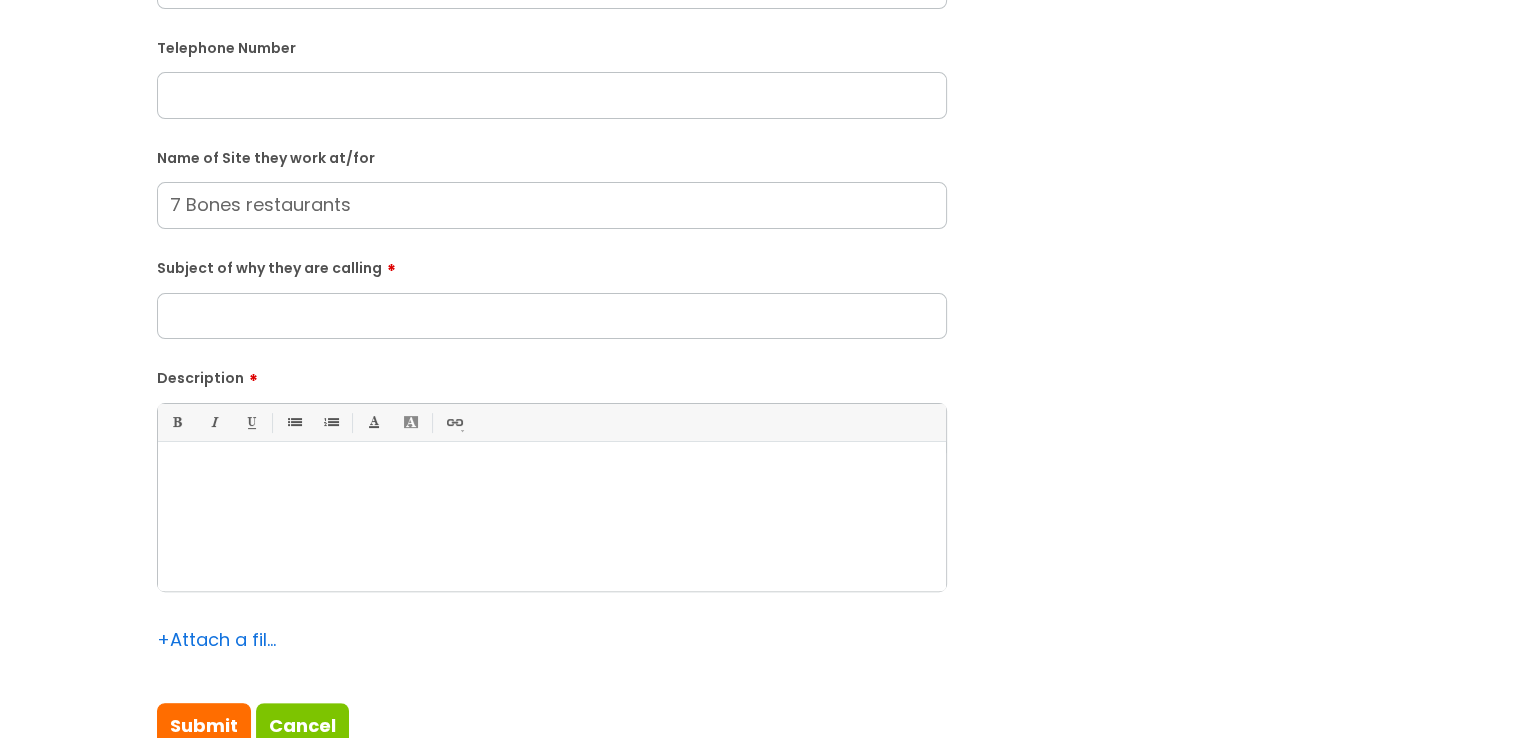 click at bounding box center (552, 477) 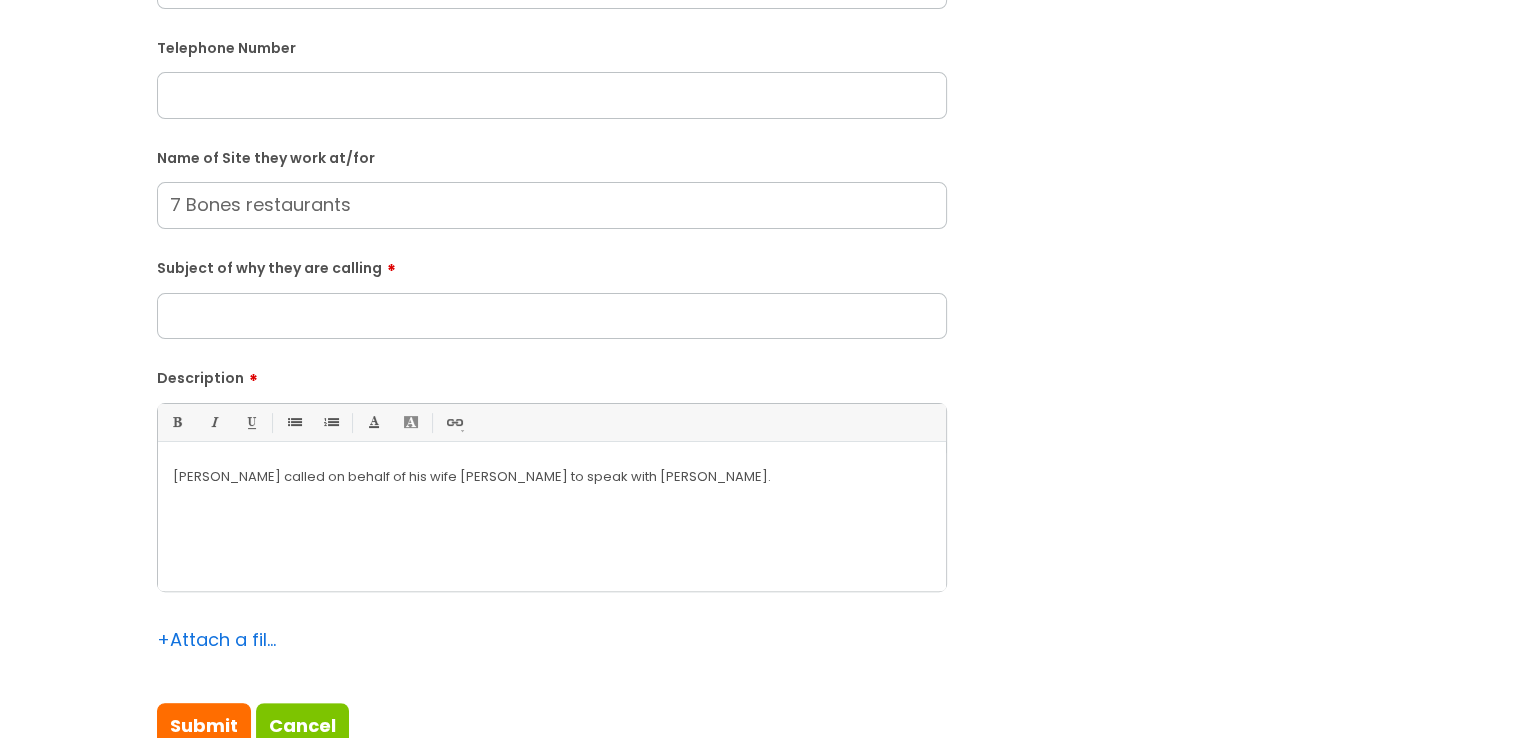 click on "Subject of why they are calling" at bounding box center (552, 316) 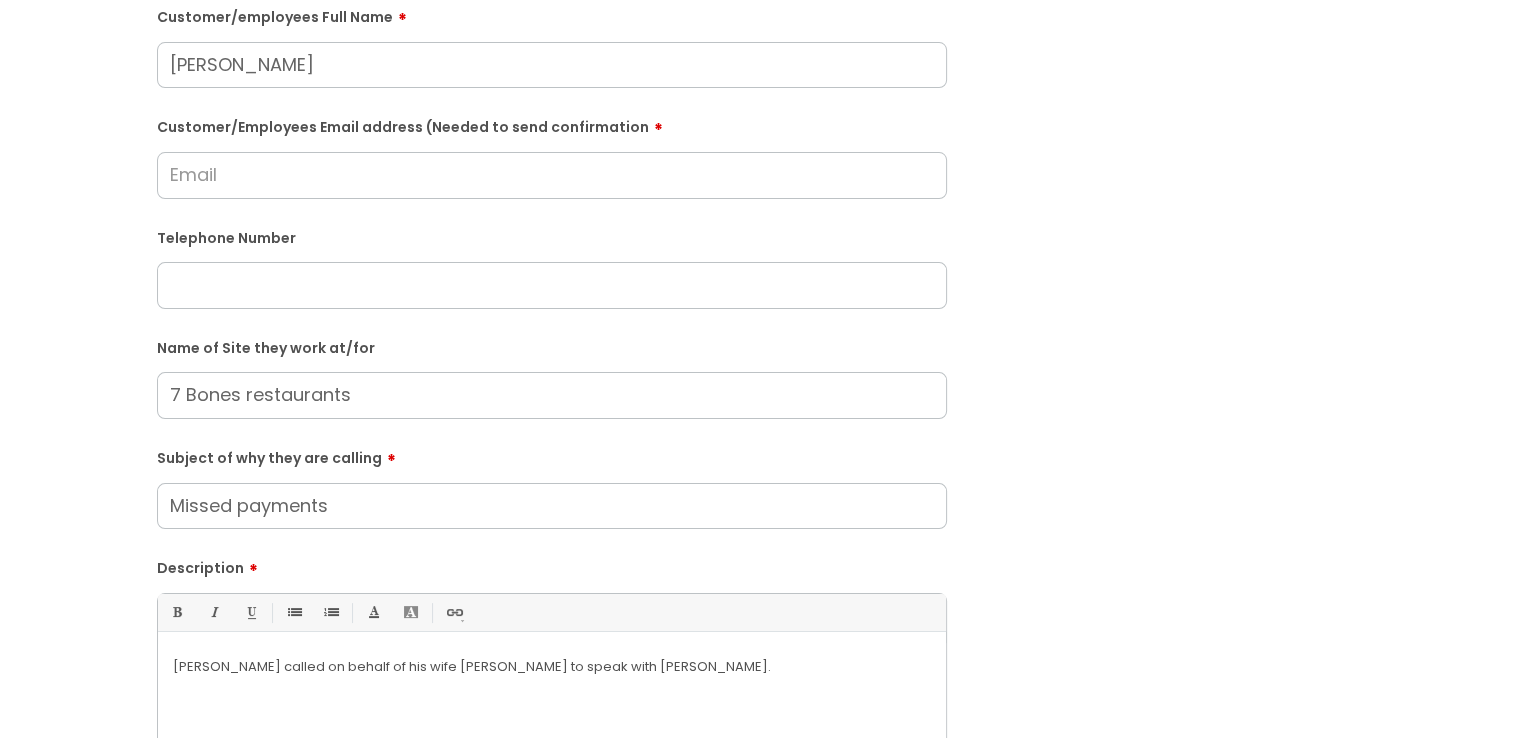 scroll, scrollTop: 300, scrollLeft: 0, axis: vertical 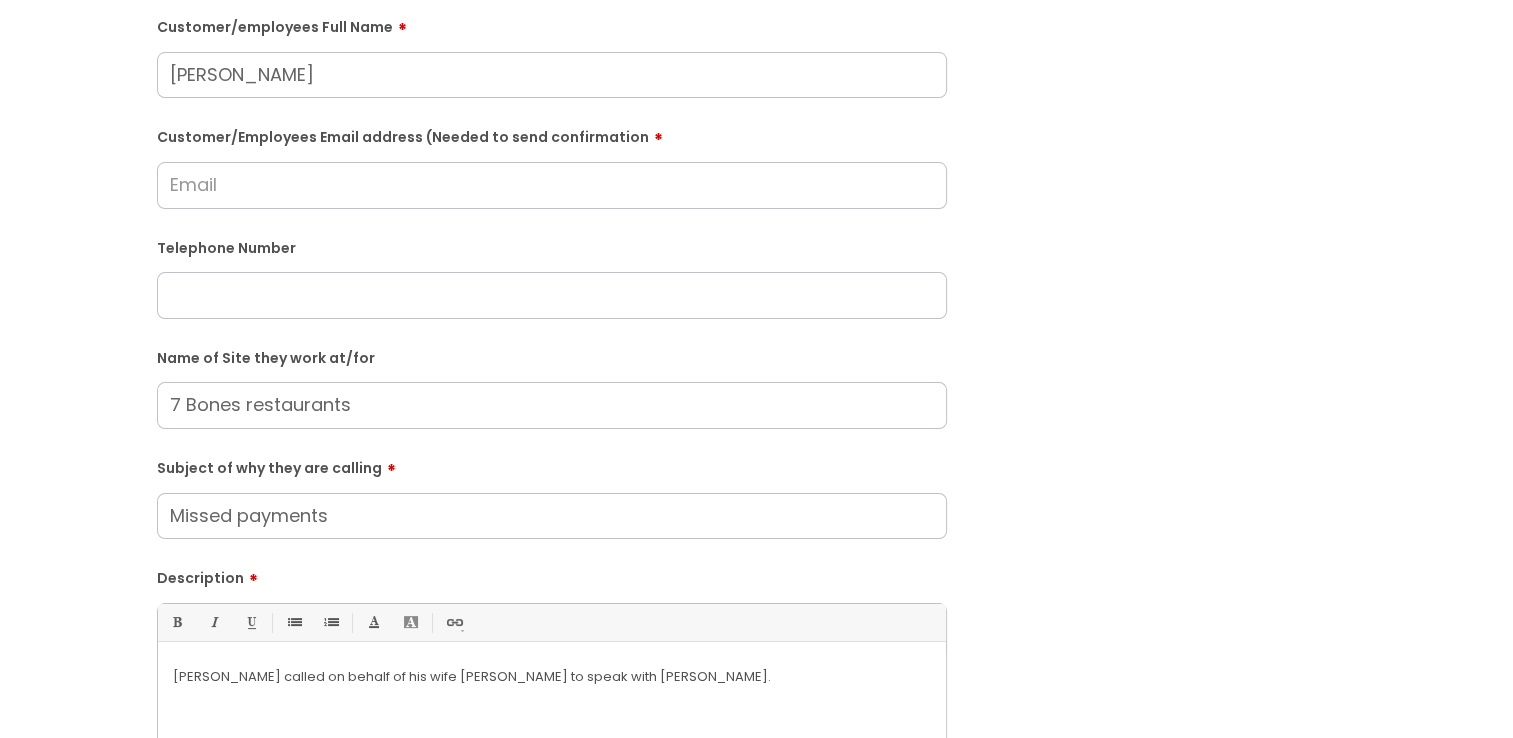 type on "Missed payments" 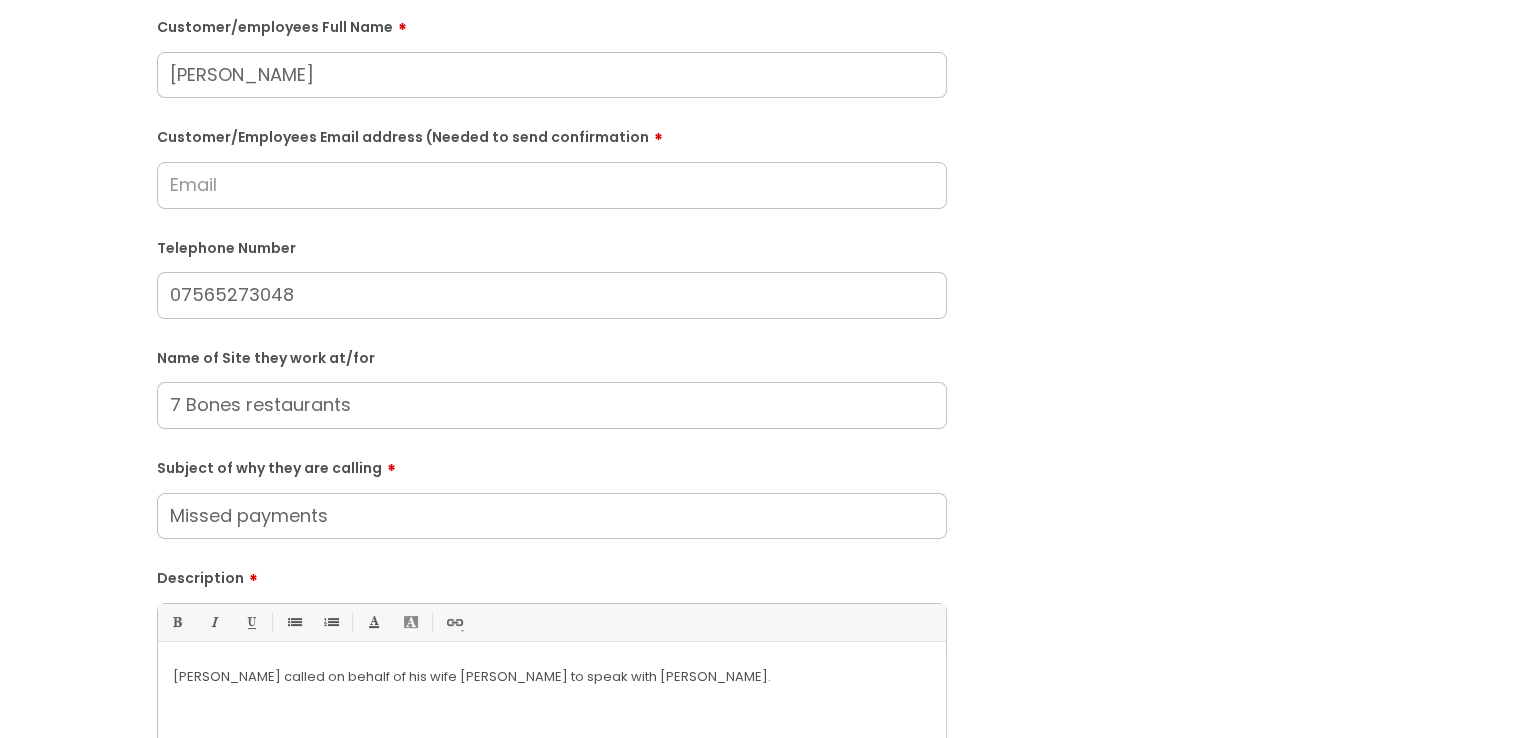 type on "07565273048" 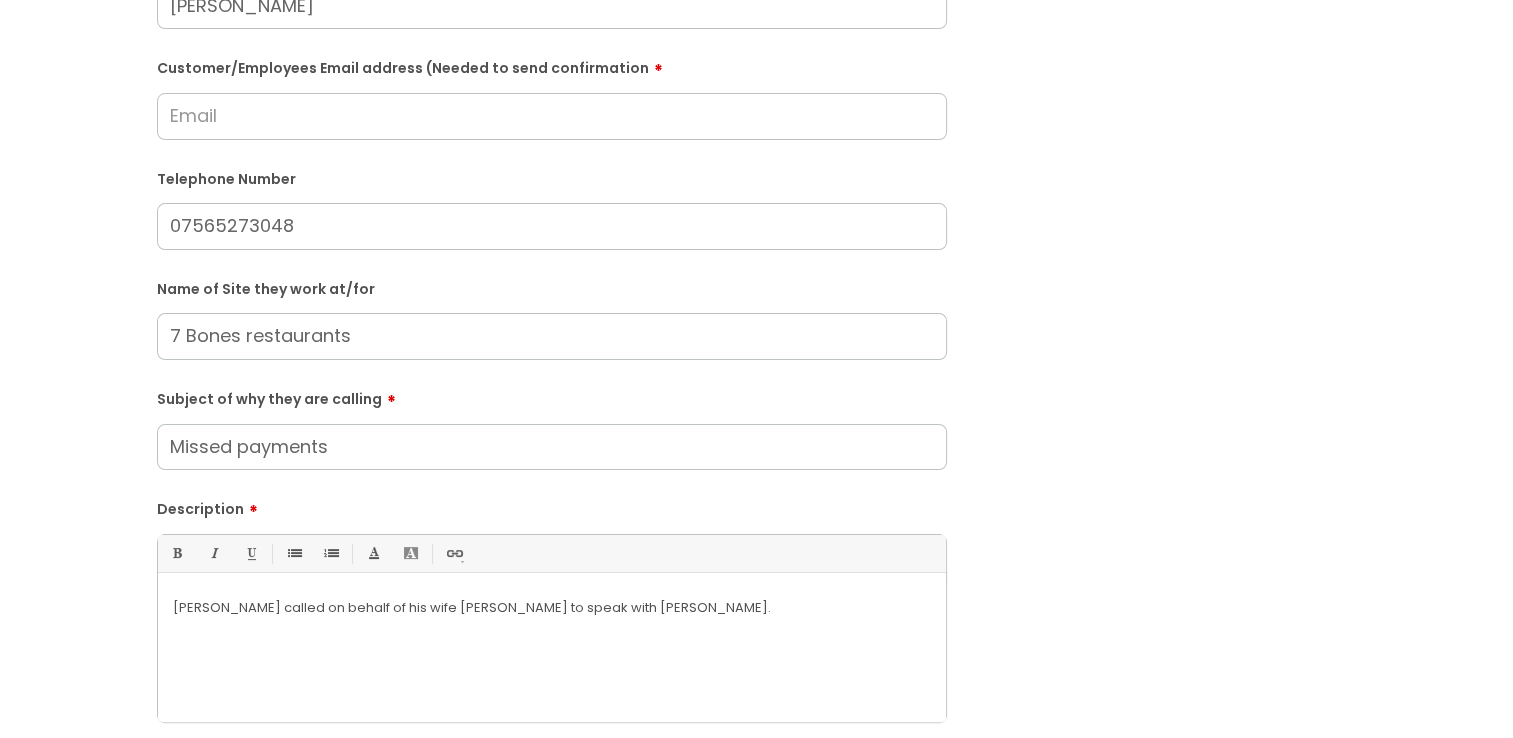 scroll, scrollTop: 400, scrollLeft: 0, axis: vertical 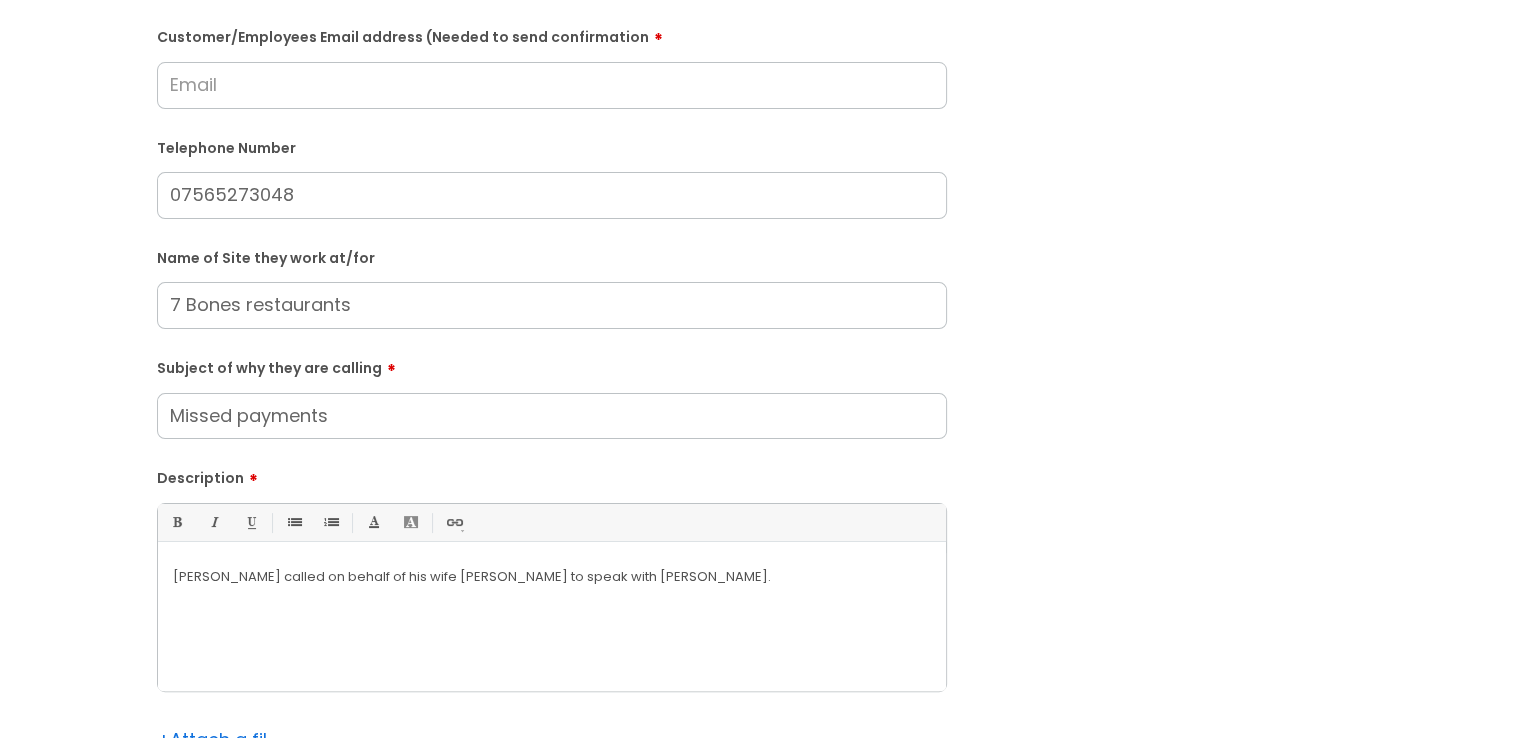 click on "Dennis Gospar called on behalf of his wife Robani Gospar to speak with Martha Taylor." at bounding box center [552, 622] 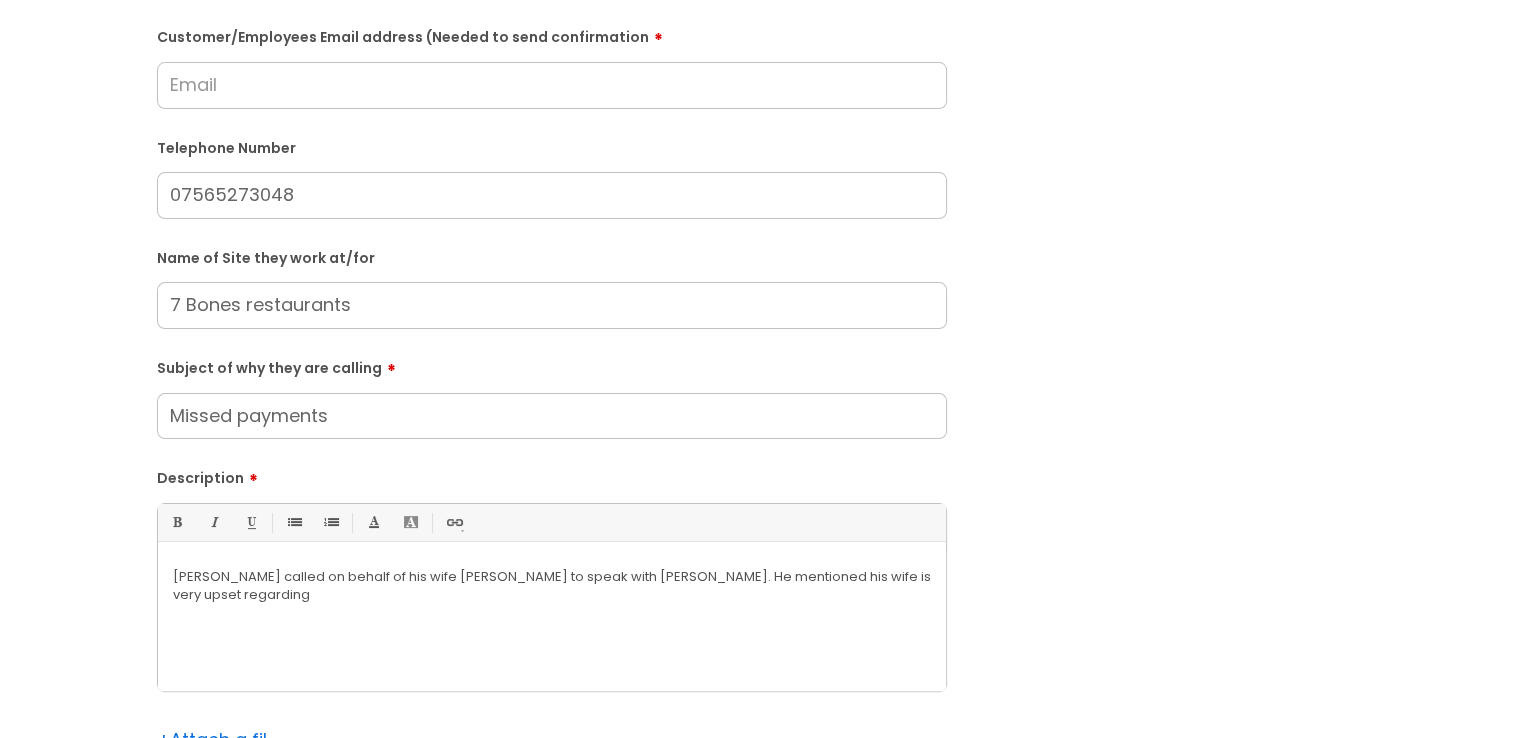 drag, startPoint x: 389, startPoint y: 416, endPoint x: -4, endPoint y: 362, distance: 396.69257 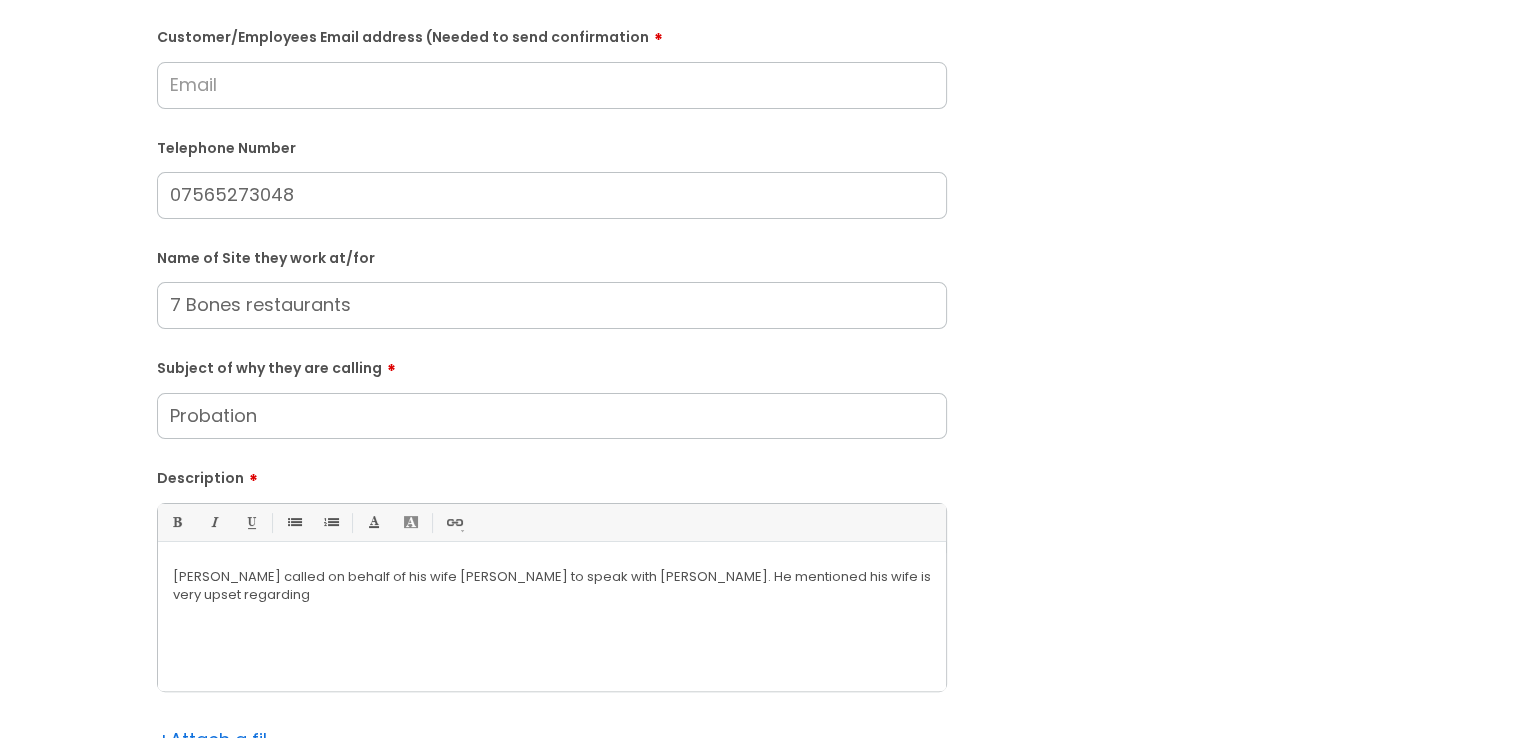 type on "Probation" 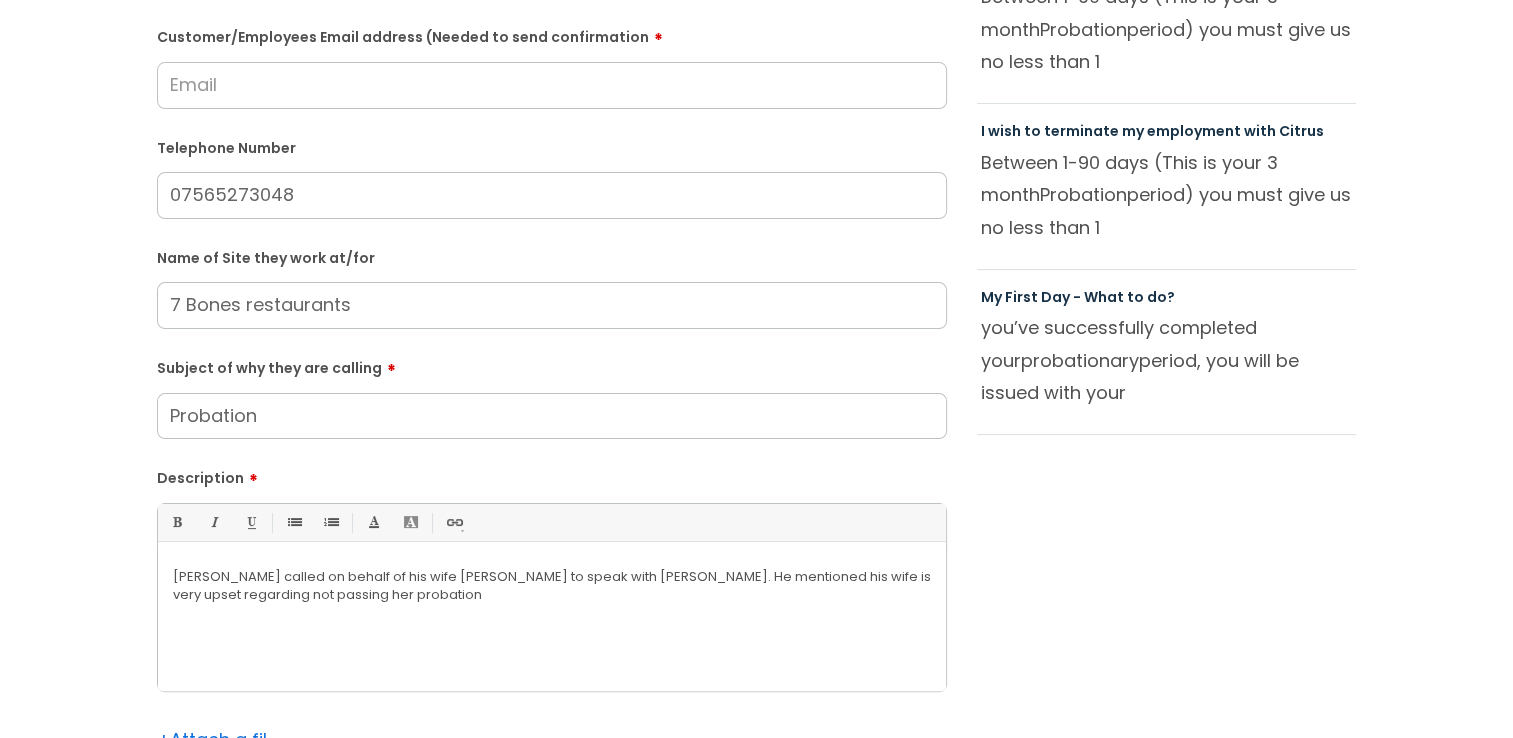 drag, startPoint x: 276, startPoint y: 424, endPoint x: -4, endPoint y: 374, distance: 284.42926 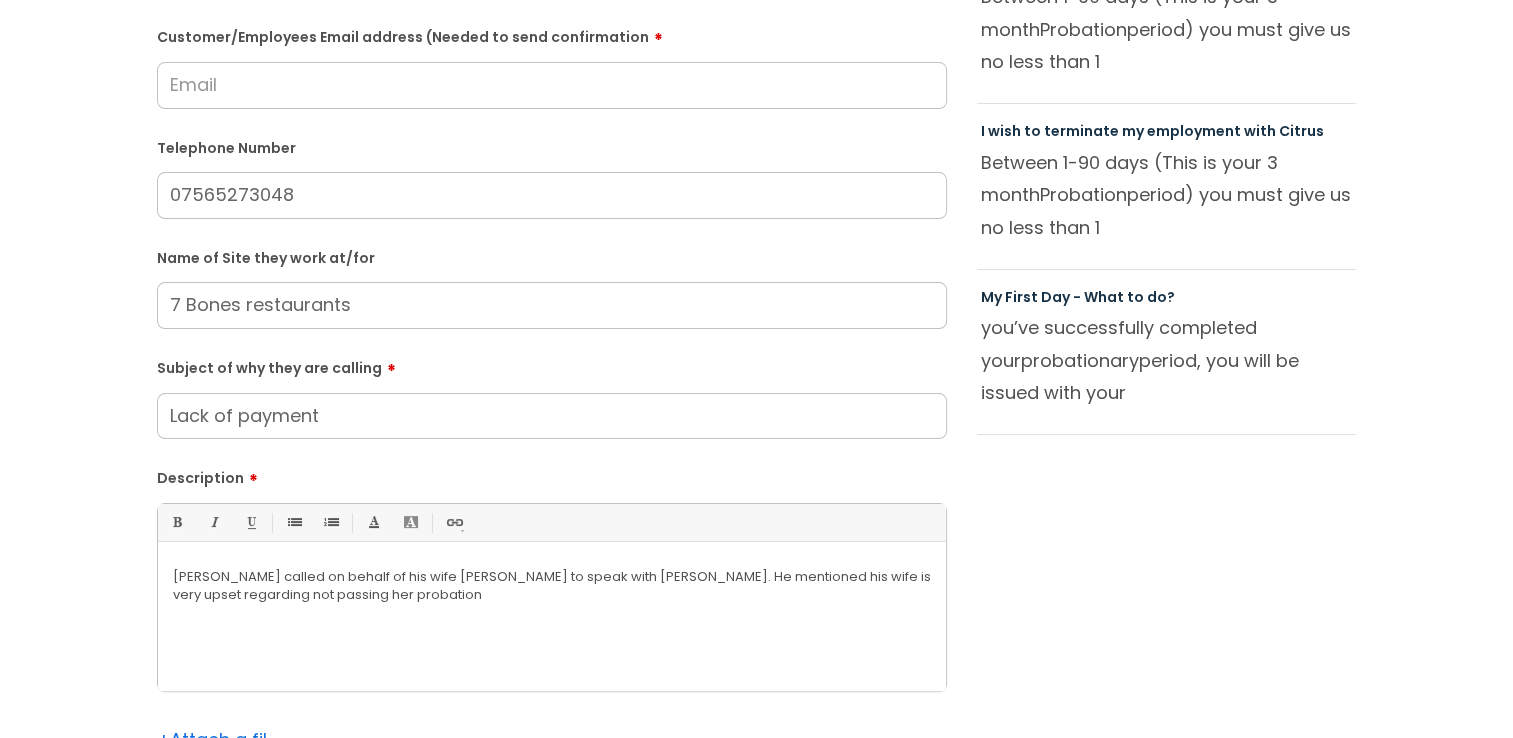 type on "Lack of payment" 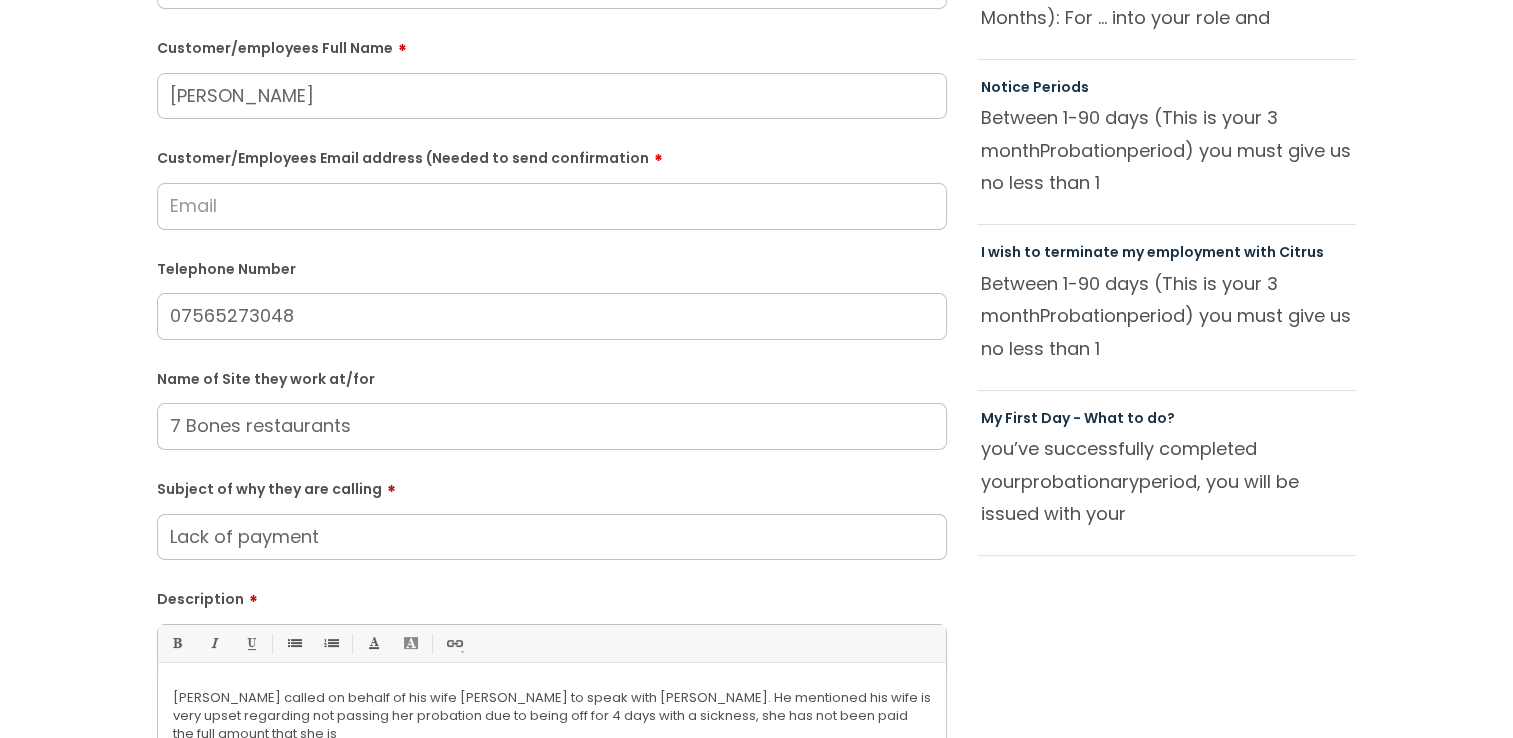 scroll, scrollTop: 100, scrollLeft: 0, axis: vertical 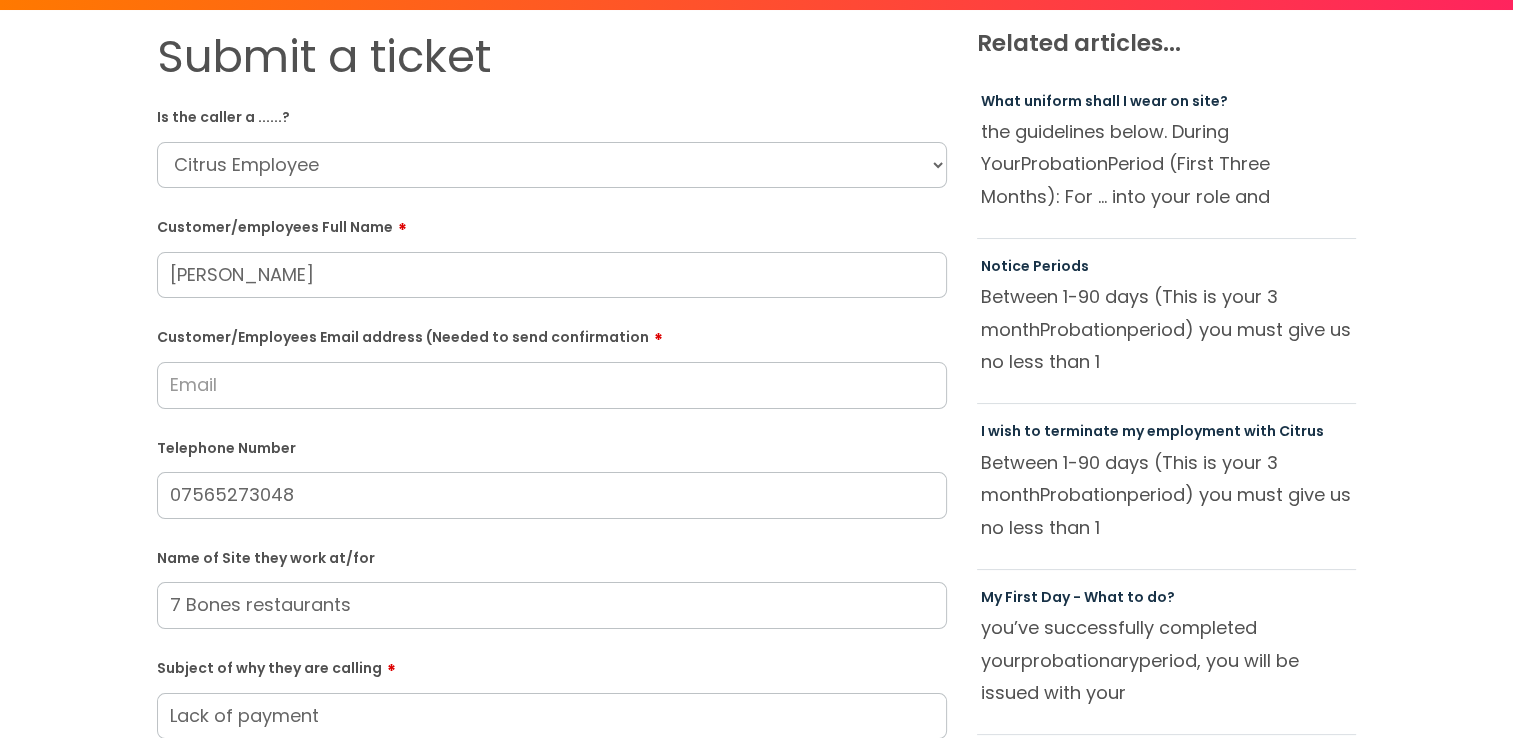 drag, startPoint x: 374, startPoint y: 271, endPoint x: 147, endPoint y: 272, distance: 227.0022 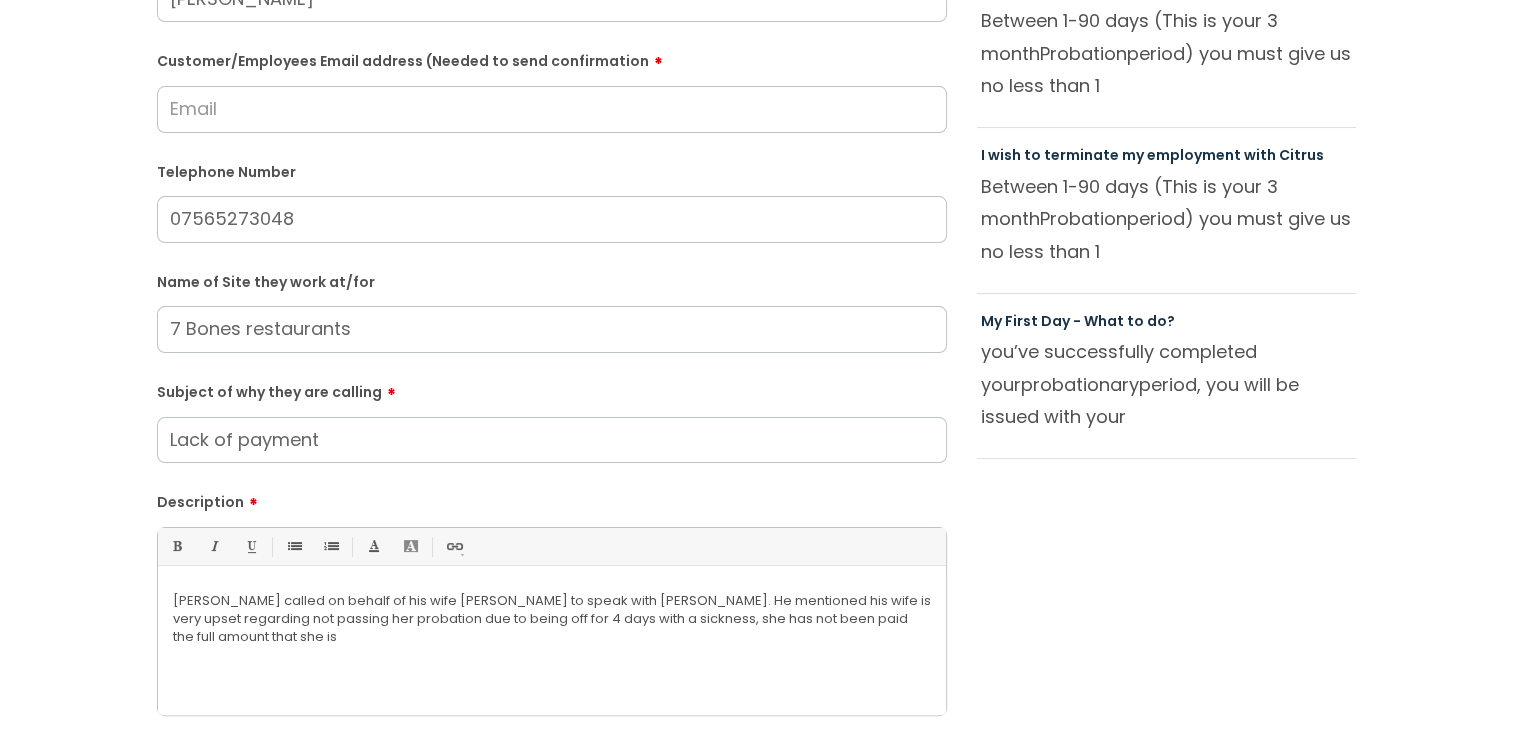 scroll, scrollTop: 500, scrollLeft: 0, axis: vertical 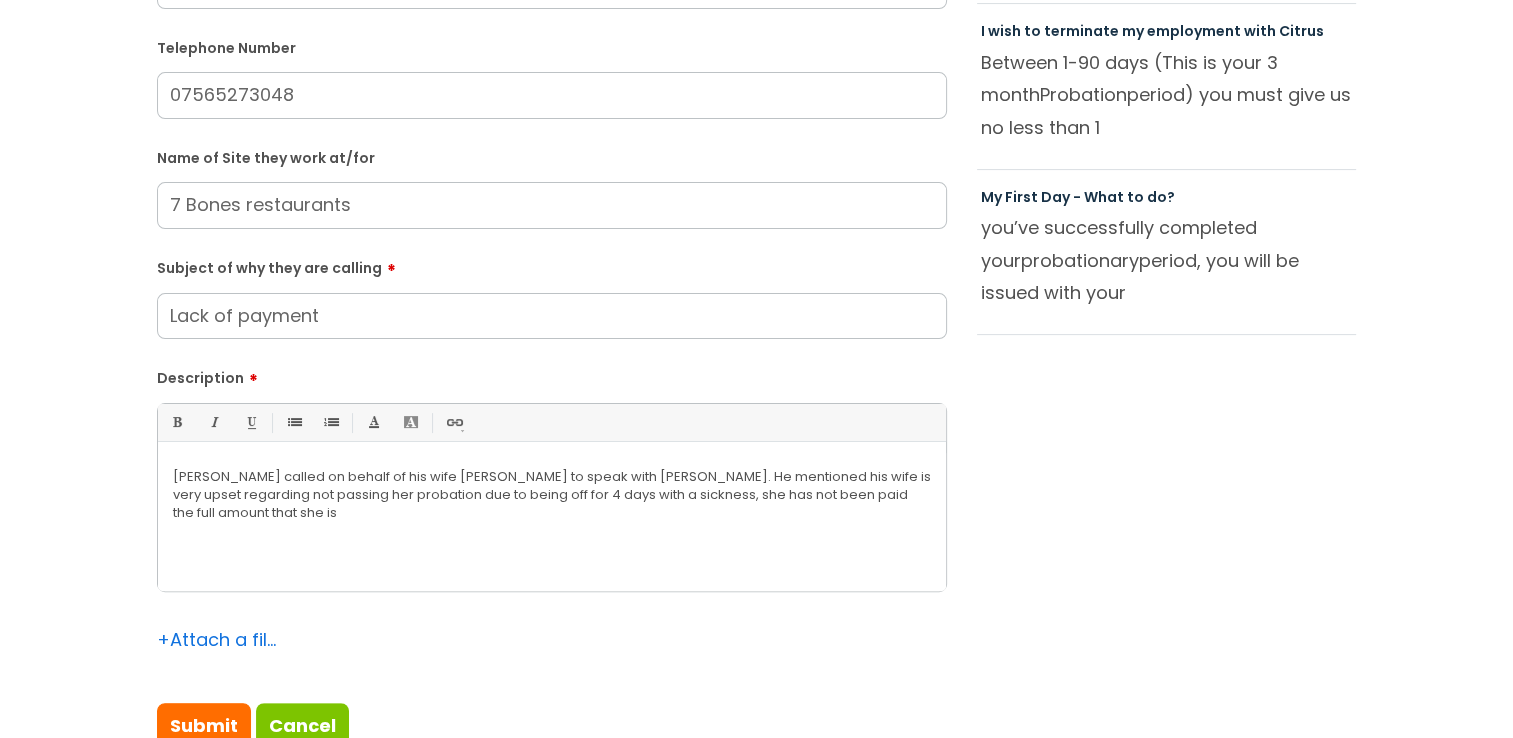 type on "Dennis Gospar" 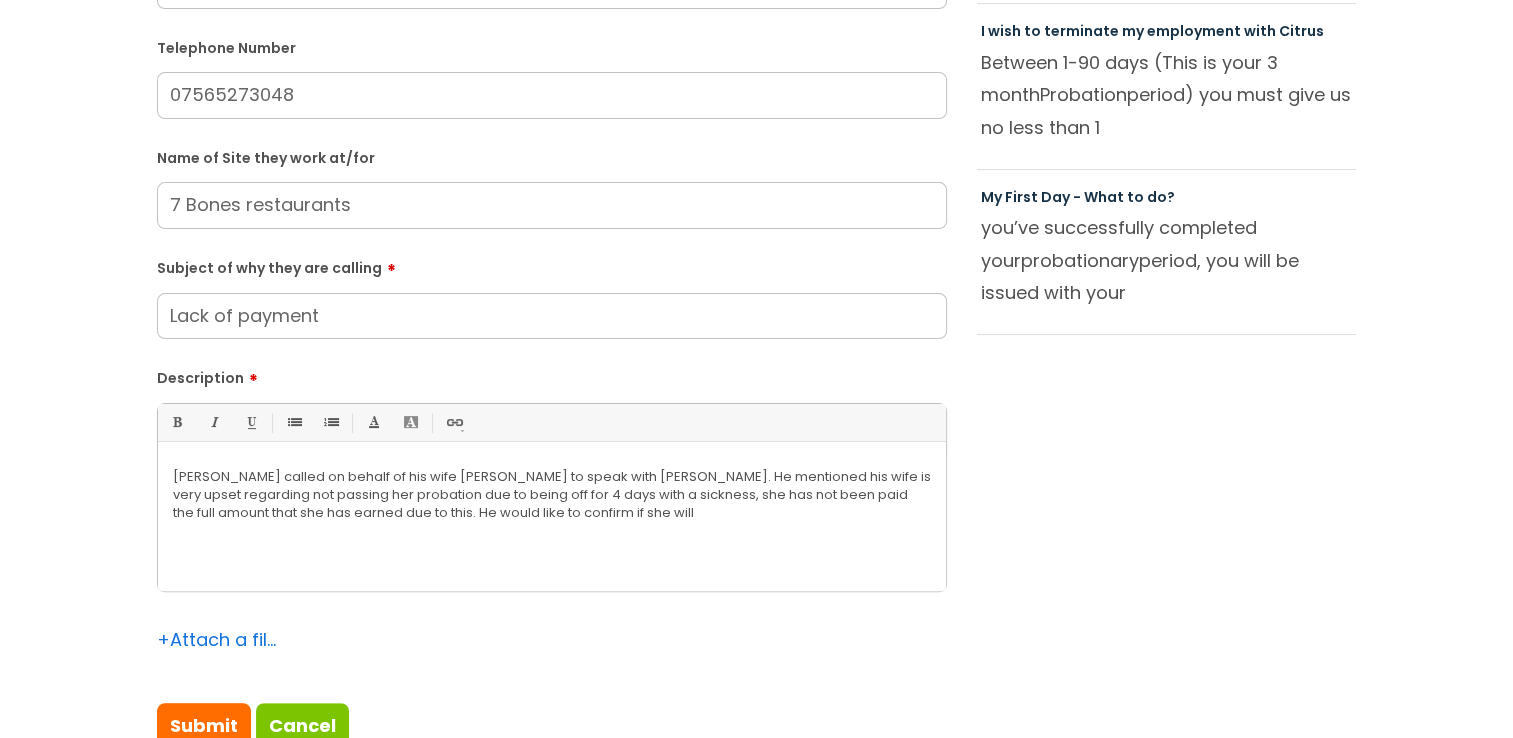 scroll, scrollTop: 300, scrollLeft: 0, axis: vertical 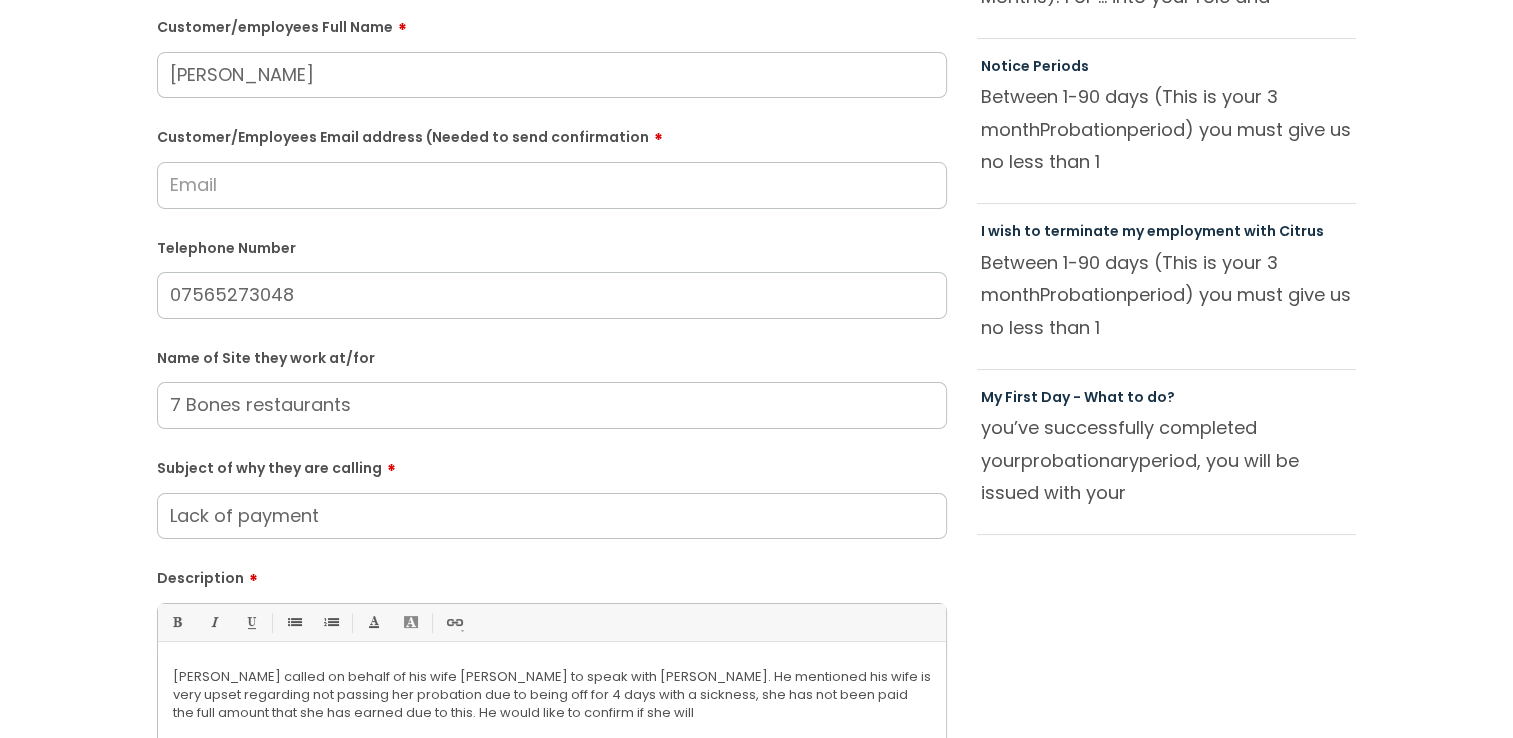 click on "Customer/Employees Email address (Needed to send confirmation" at bounding box center (552, 185) 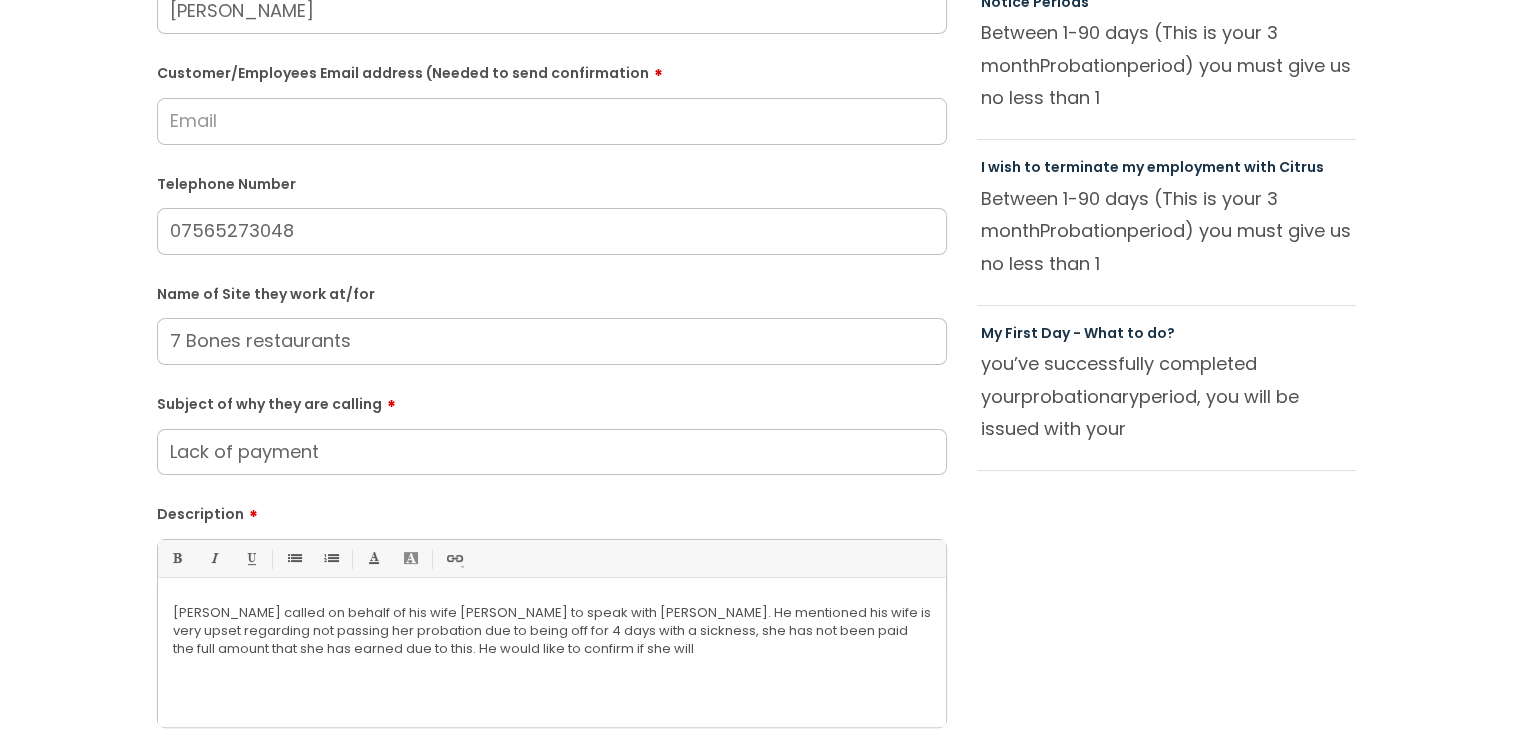 scroll, scrollTop: 400, scrollLeft: 0, axis: vertical 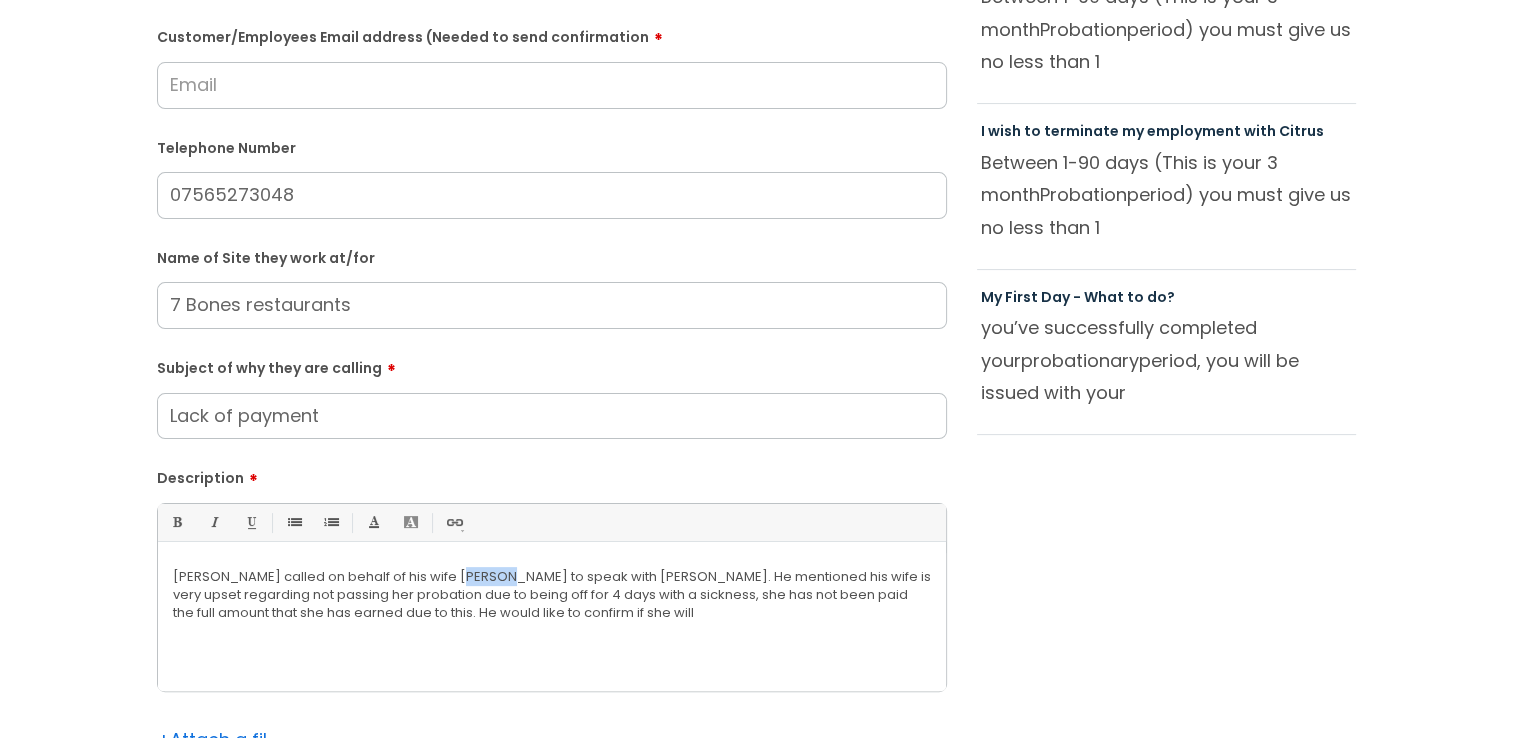 drag, startPoint x: 494, startPoint y: 582, endPoint x: 455, endPoint y: 580, distance: 39.051247 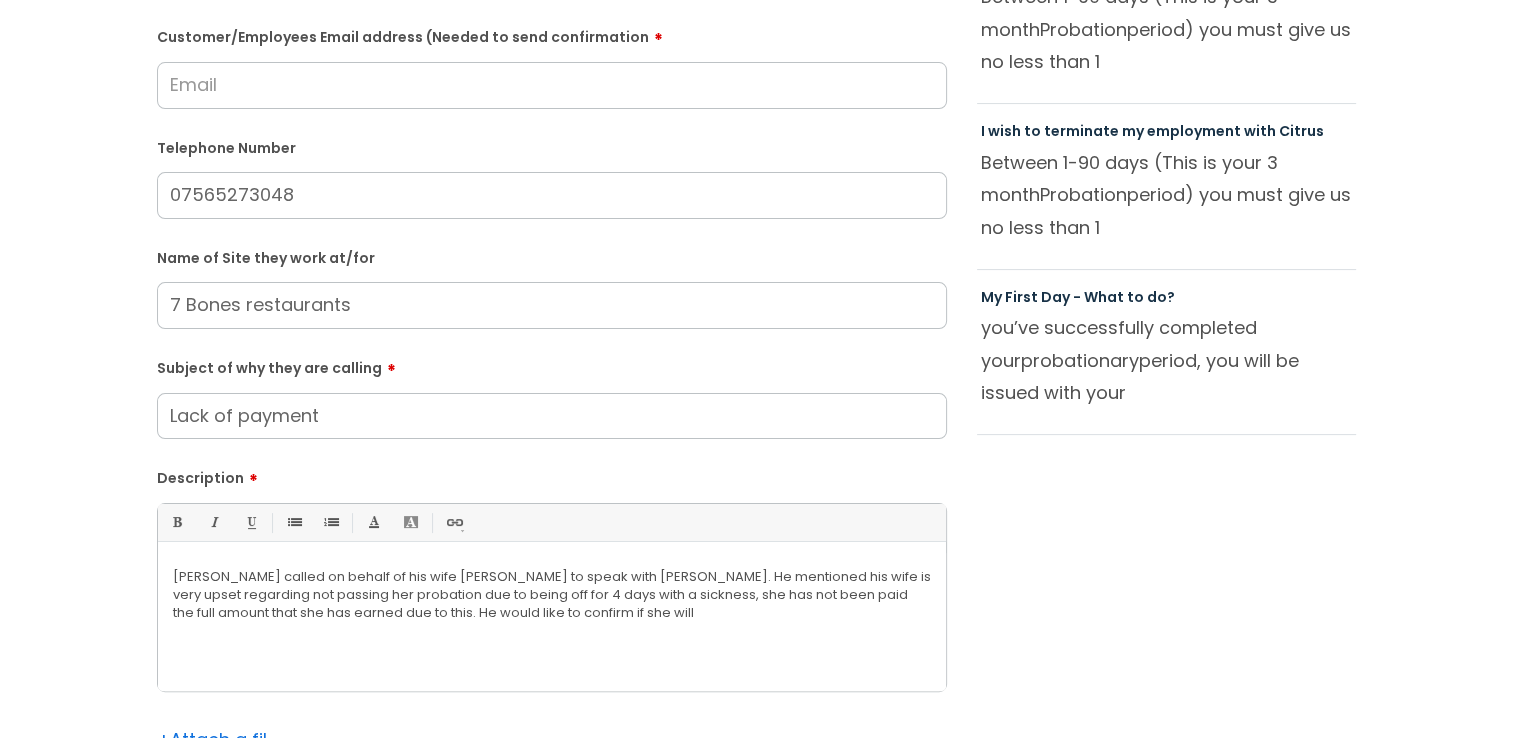 drag, startPoint x: 693, startPoint y: 612, endPoint x: 992, endPoint y: 603, distance: 299.1354 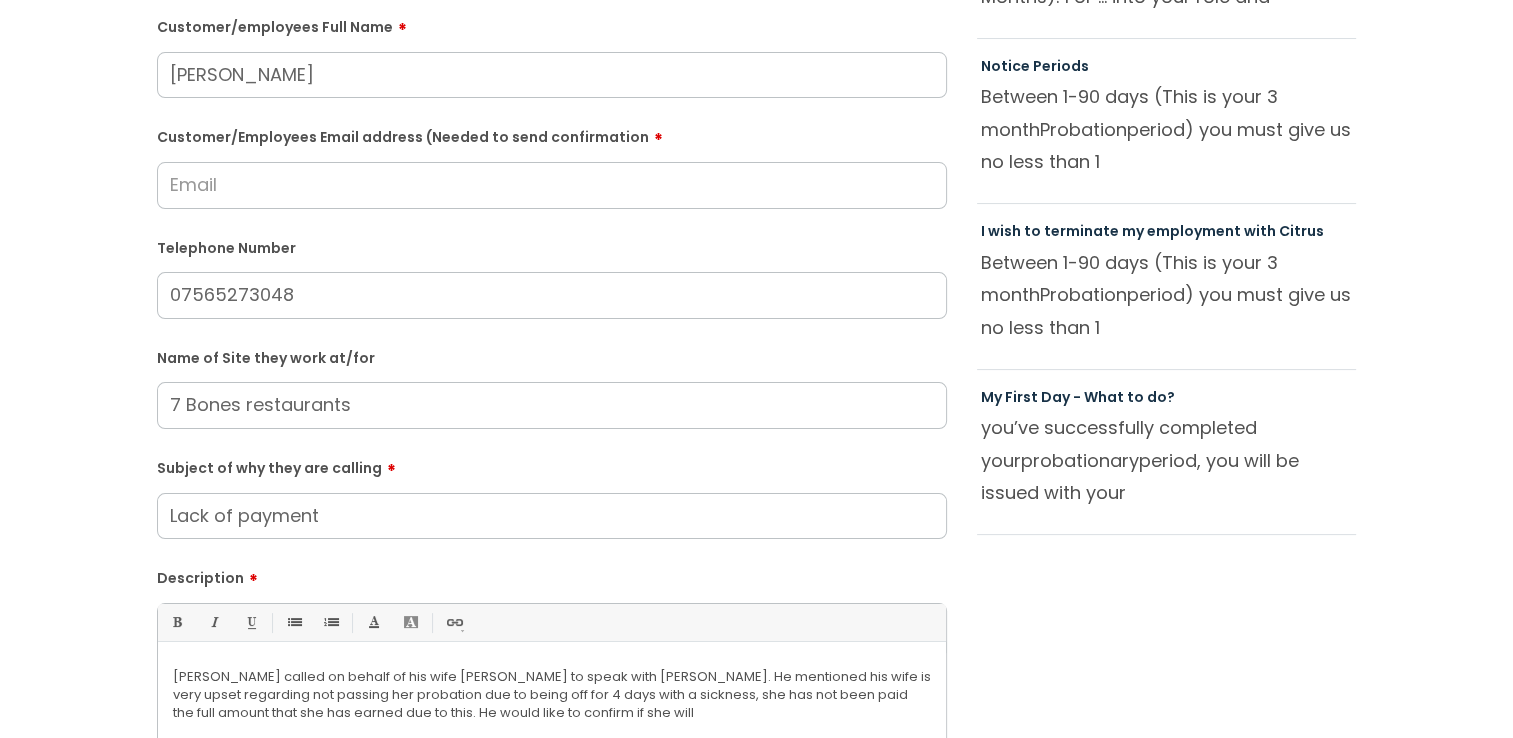 scroll, scrollTop: 300, scrollLeft: 0, axis: vertical 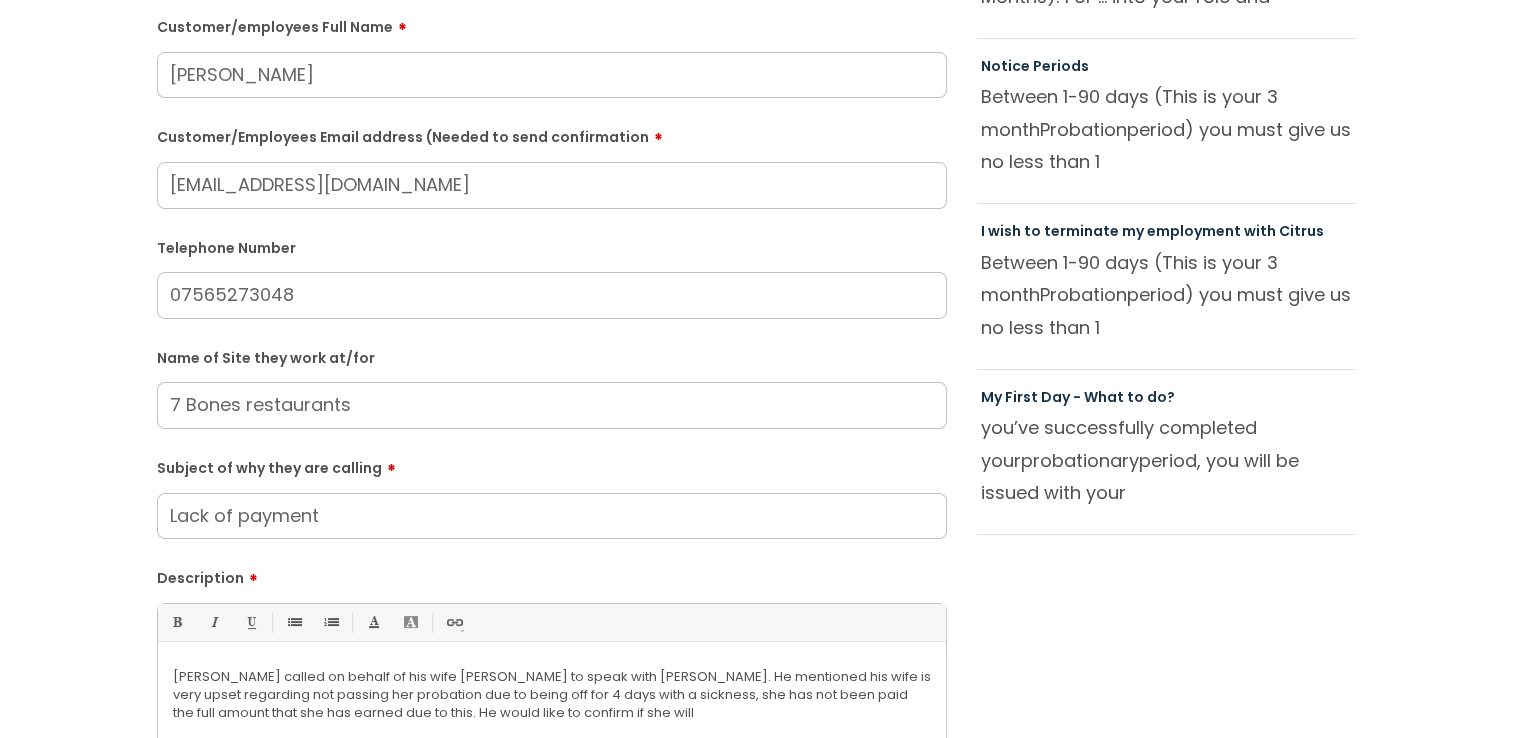 type on "rubinagaspar317@gmail.com" 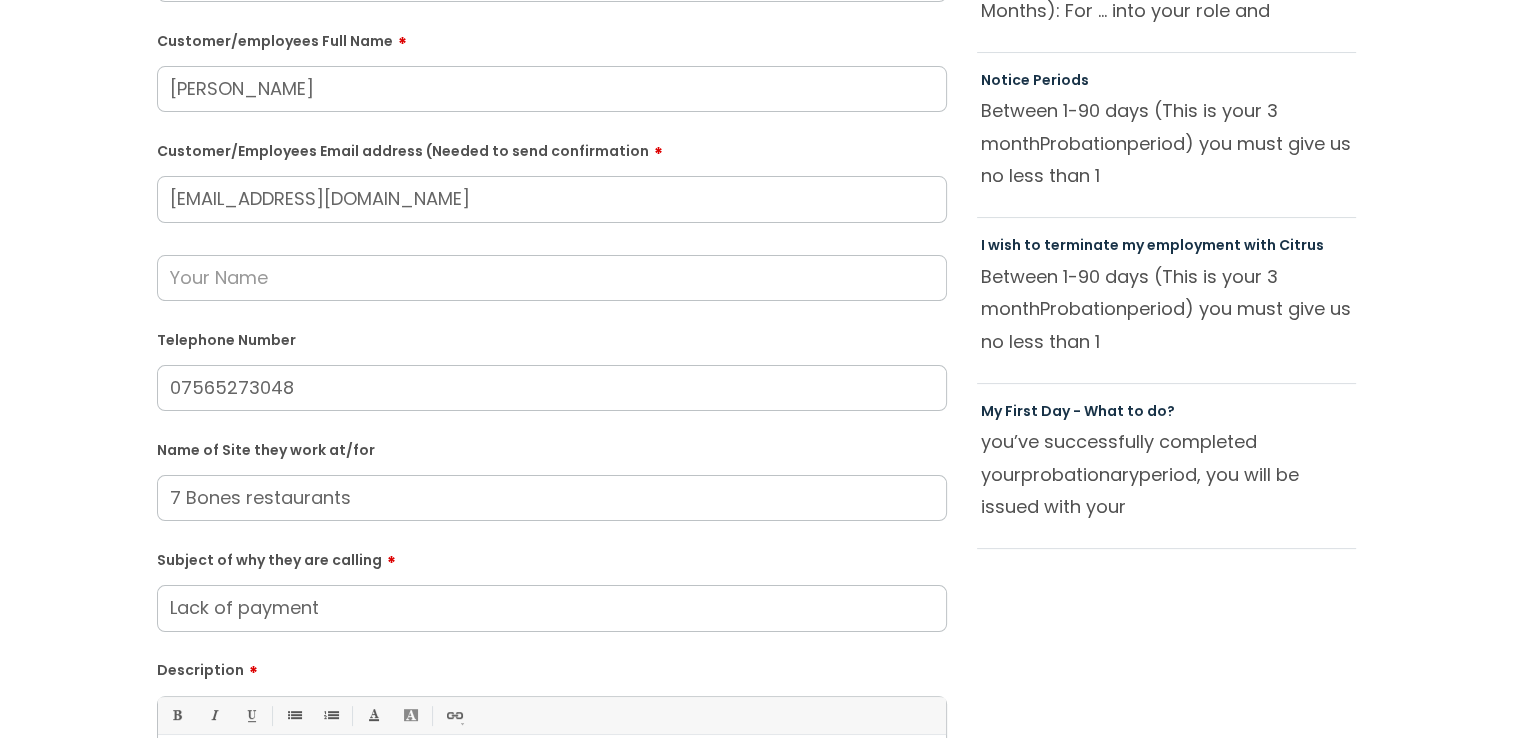 scroll, scrollTop: 300, scrollLeft: 0, axis: vertical 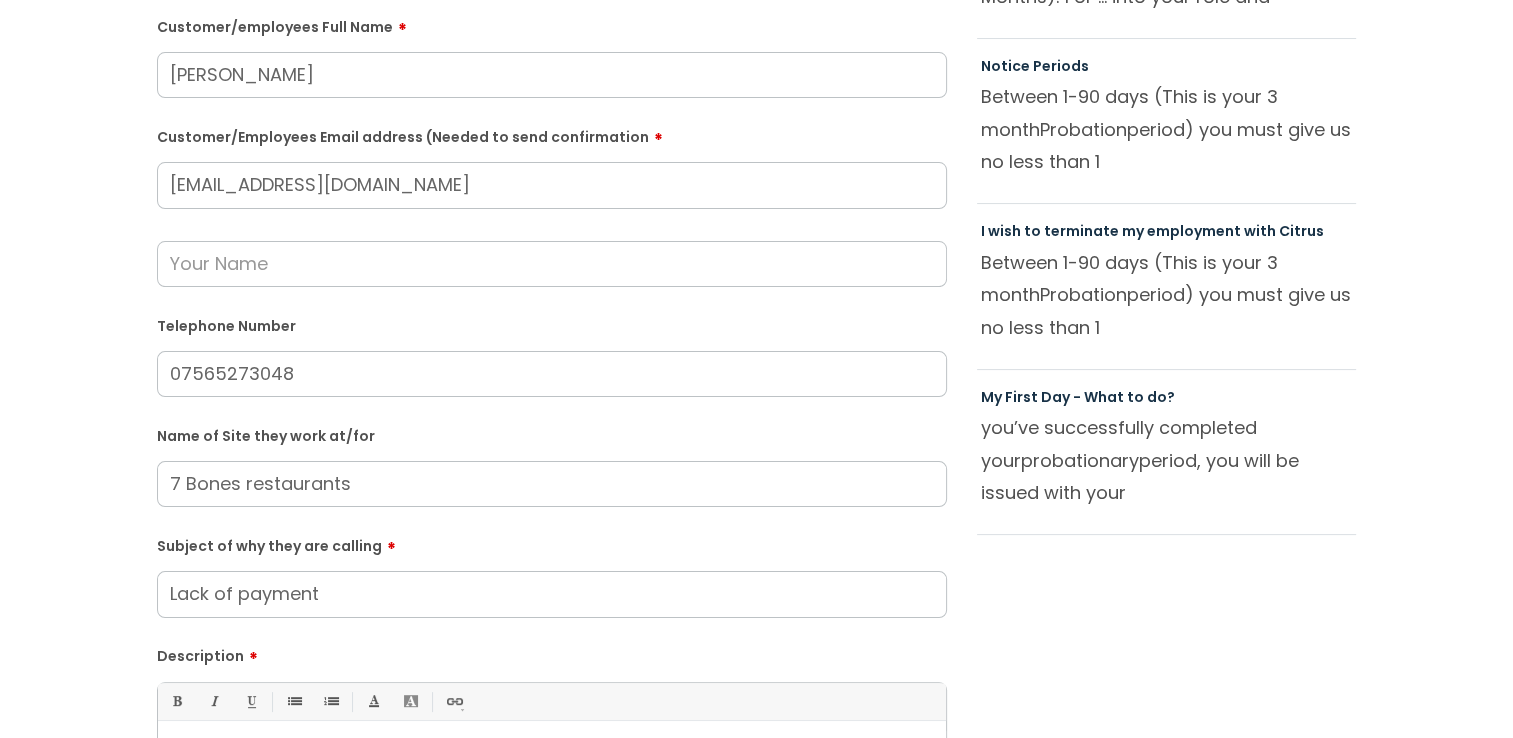 click at bounding box center (552, 264) 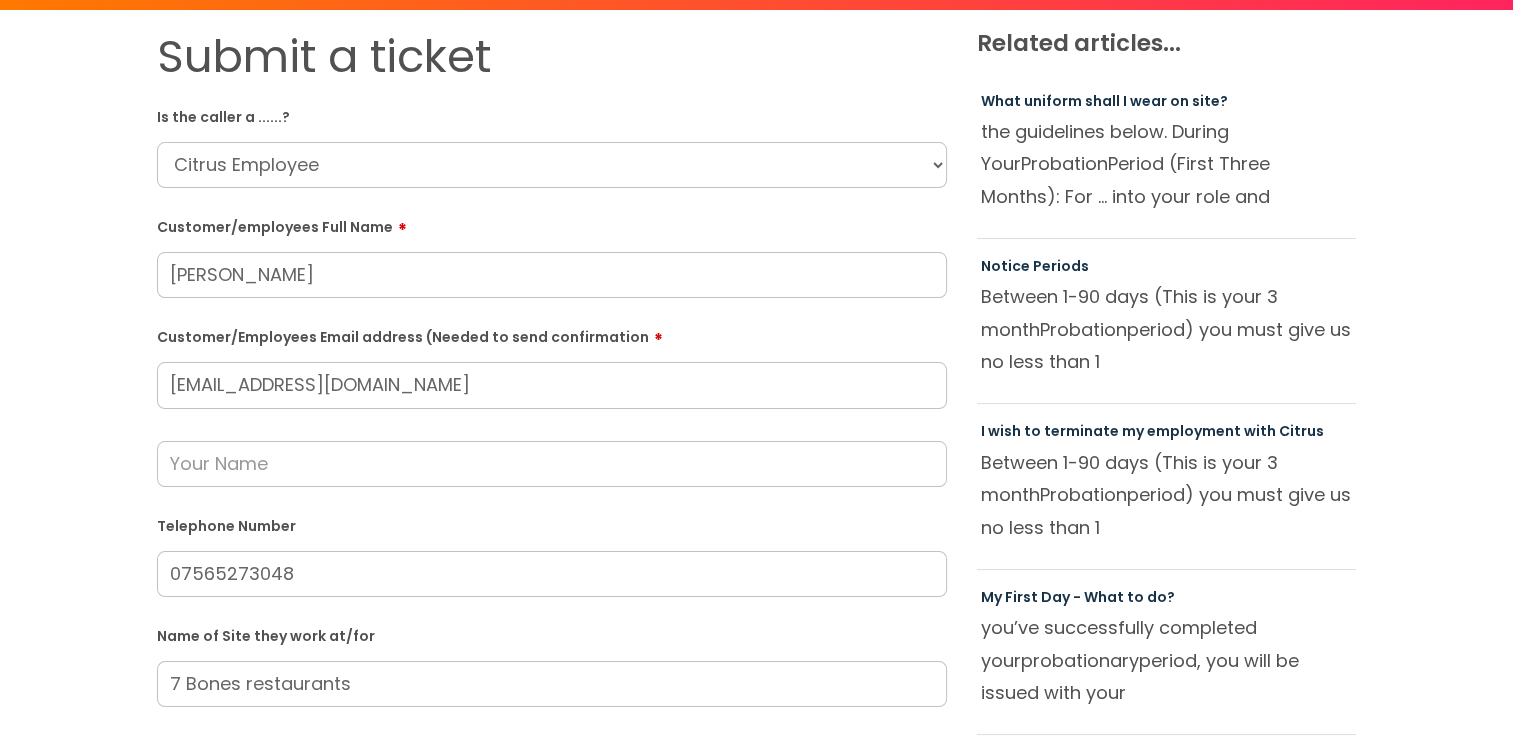 scroll, scrollTop: 600, scrollLeft: 0, axis: vertical 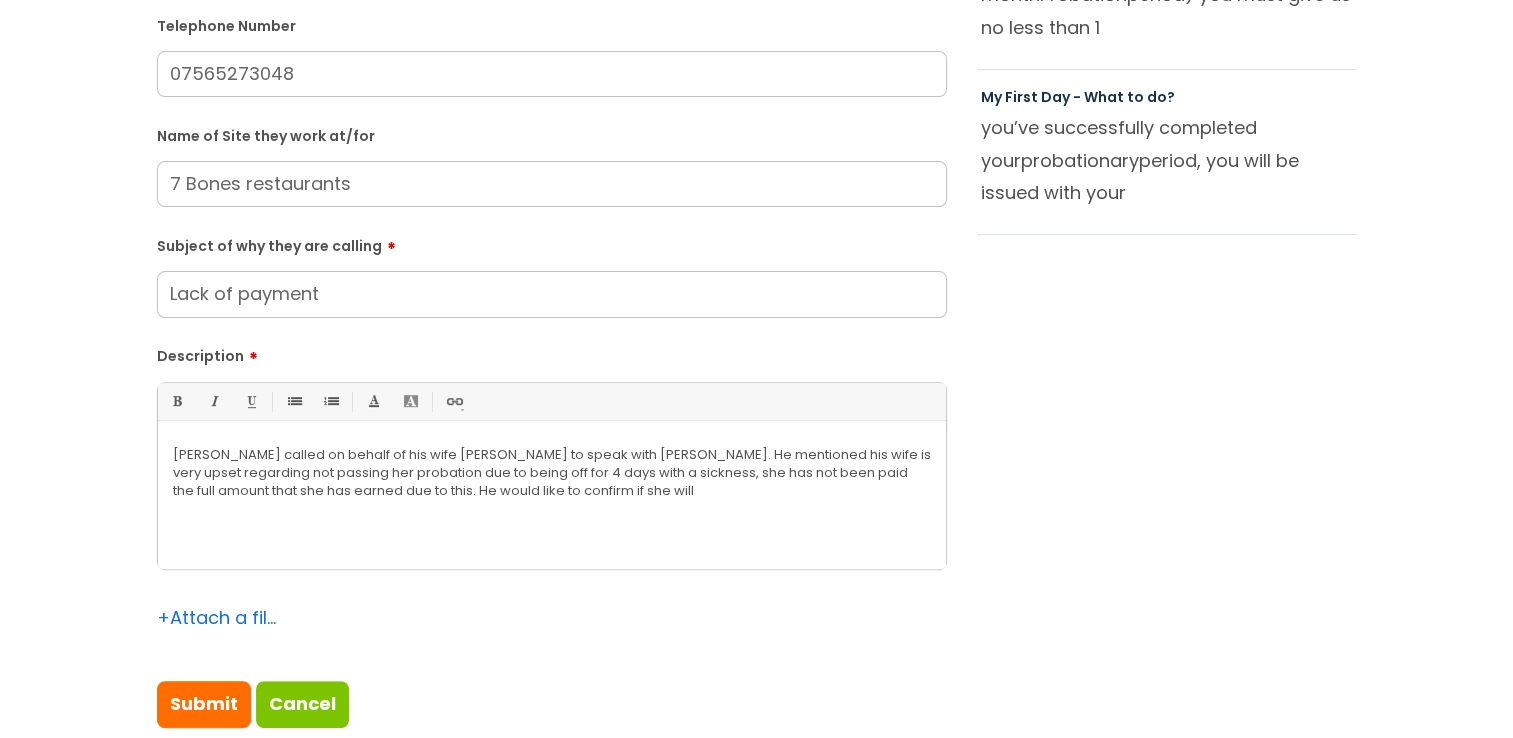 click on "Dennis Gospar called on behalf of his wife Rubina Gospar to speak with Martha Taylor. He mentioned his wife is very upset regarding not passing her probation due to being off for 4 days with a sickness, she has not been paid the full amount that she has earned due to this. He would like to confirm if she will" at bounding box center [552, 473] 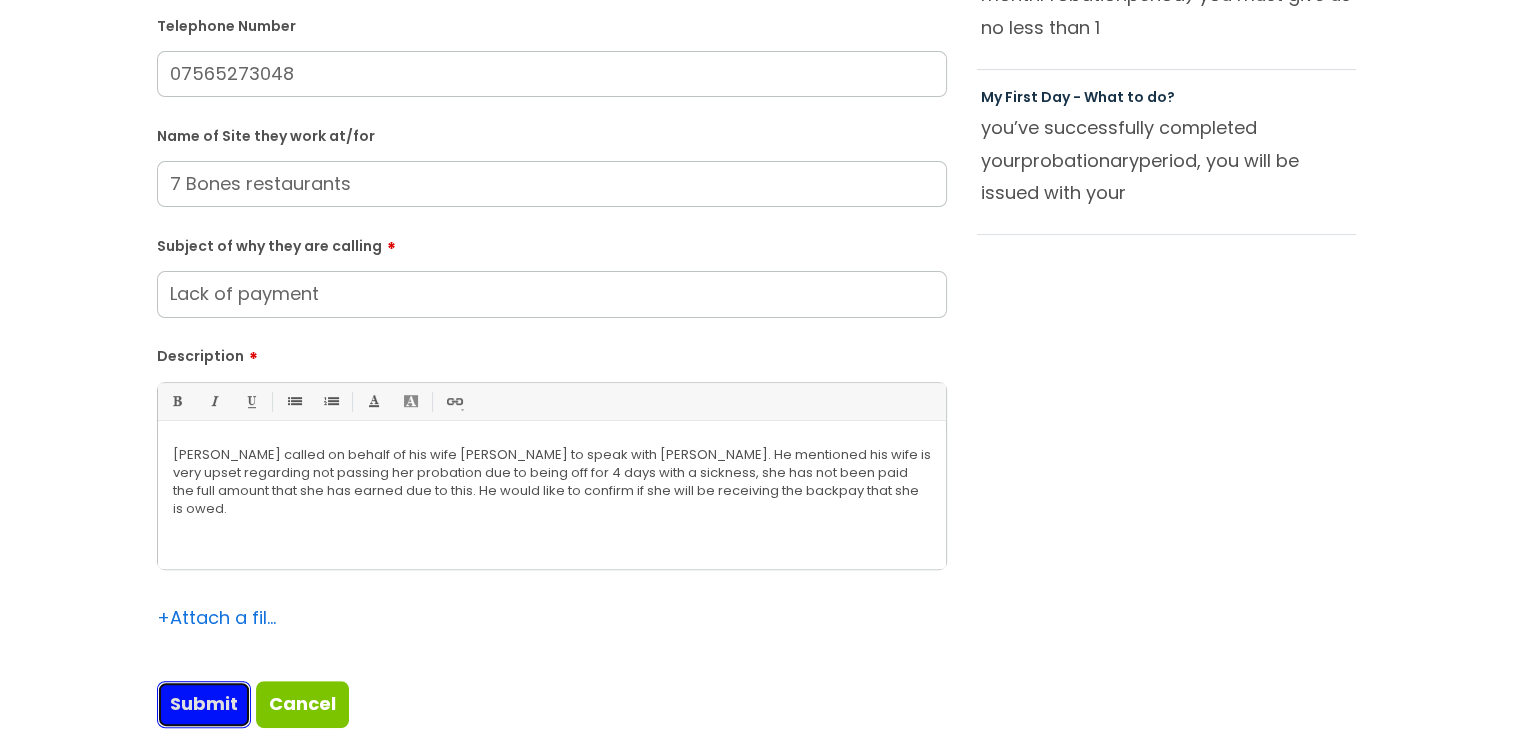 click on "Submit" at bounding box center (204, 704) 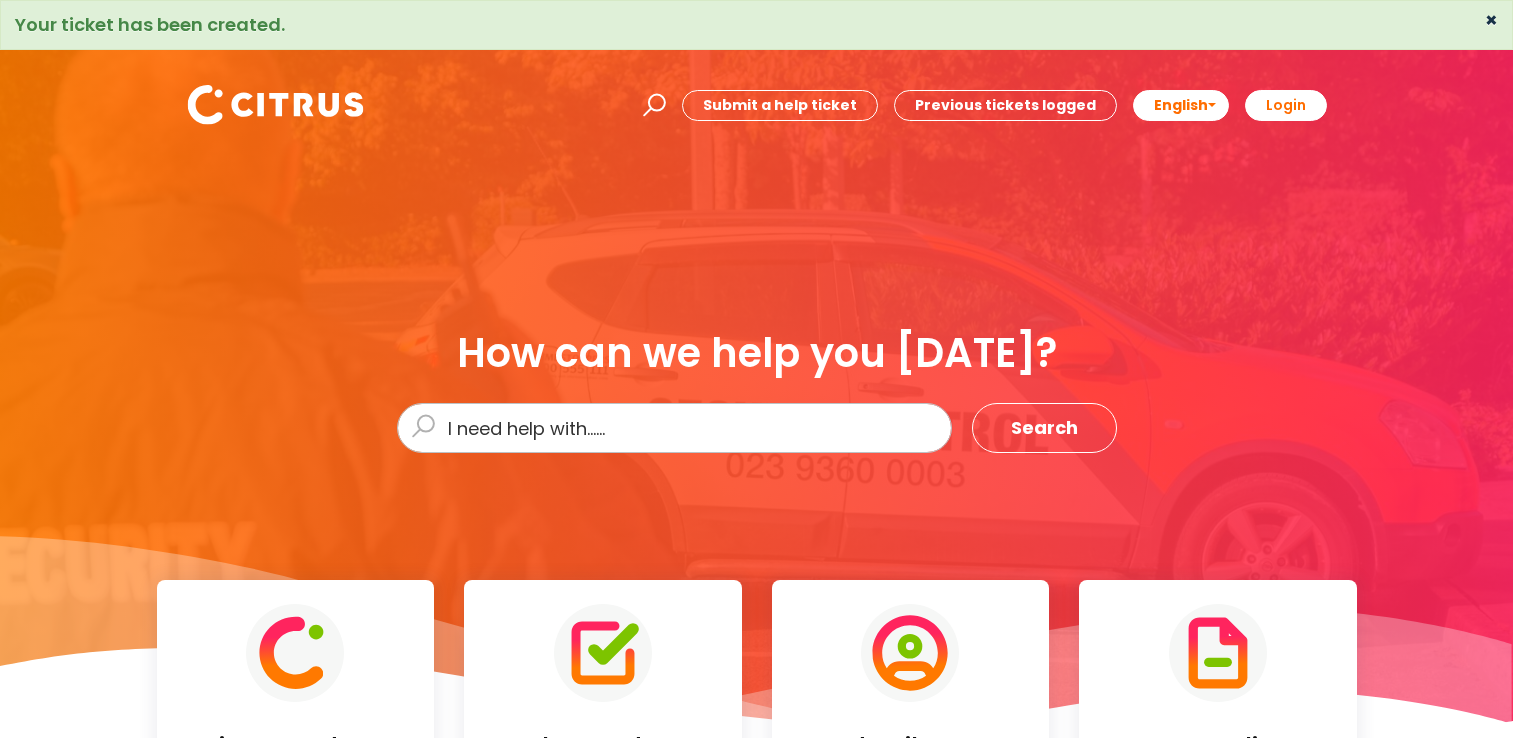 scroll, scrollTop: 0, scrollLeft: 0, axis: both 